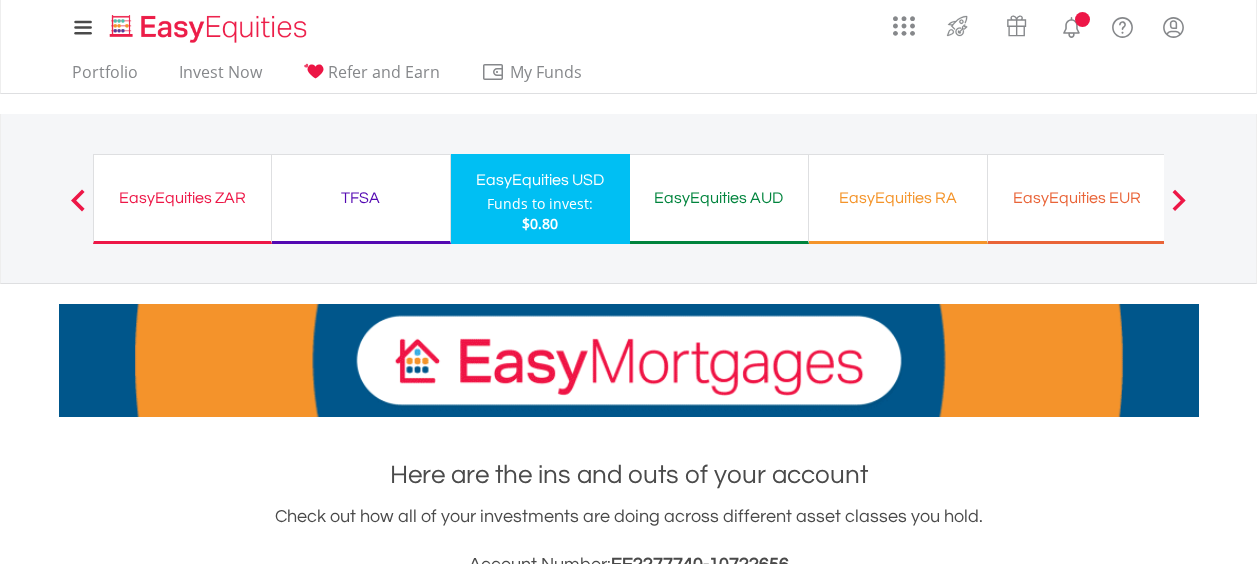 scroll, scrollTop: 0, scrollLeft: 0, axis: both 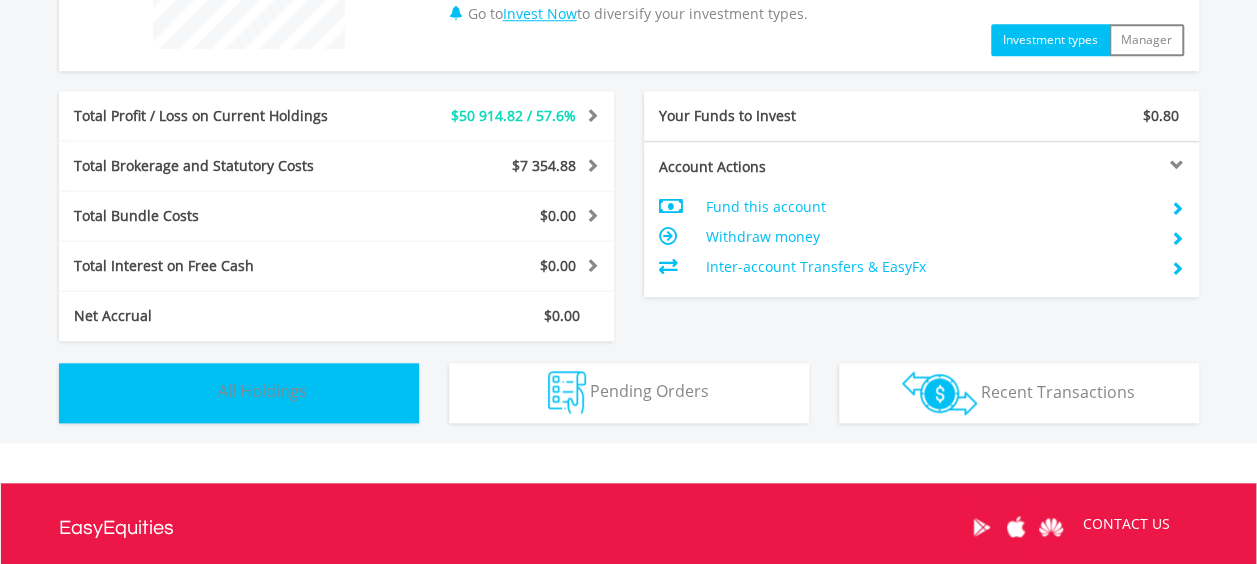 click on "Holdings
All Holdings" at bounding box center (239, 393) 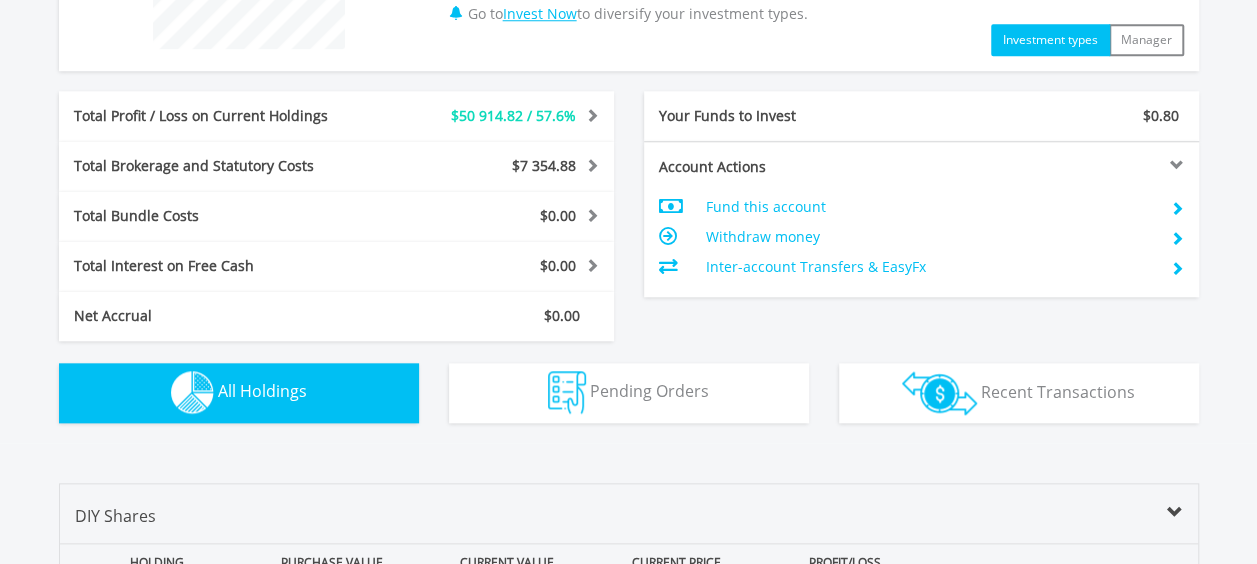 scroll, scrollTop: 1402, scrollLeft: 0, axis: vertical 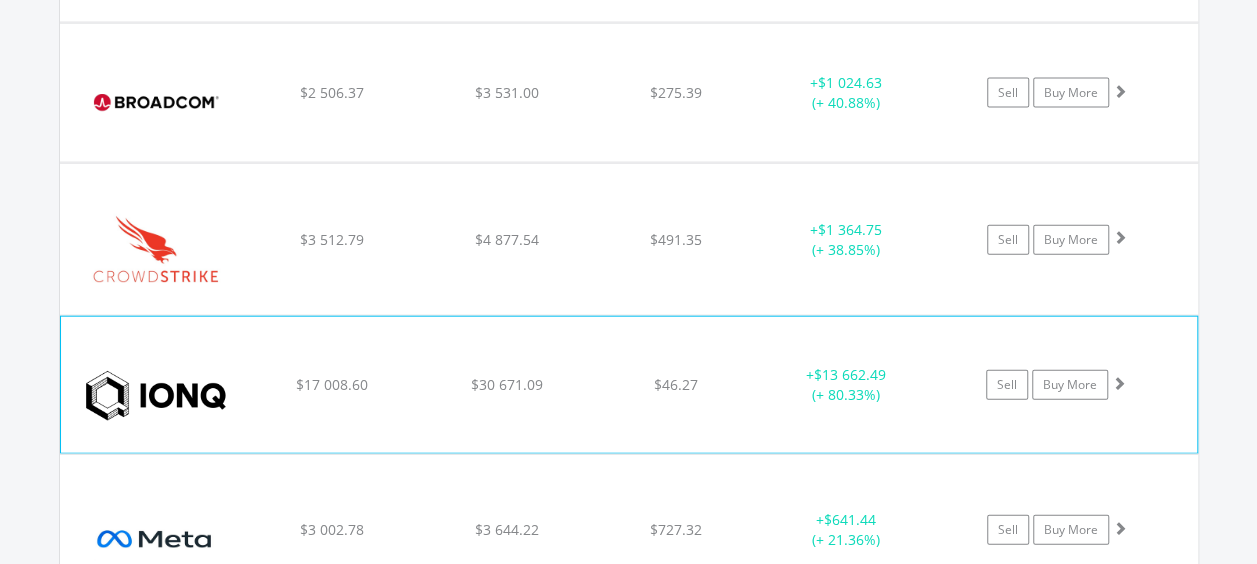 click at bounding box center (1119, 383) 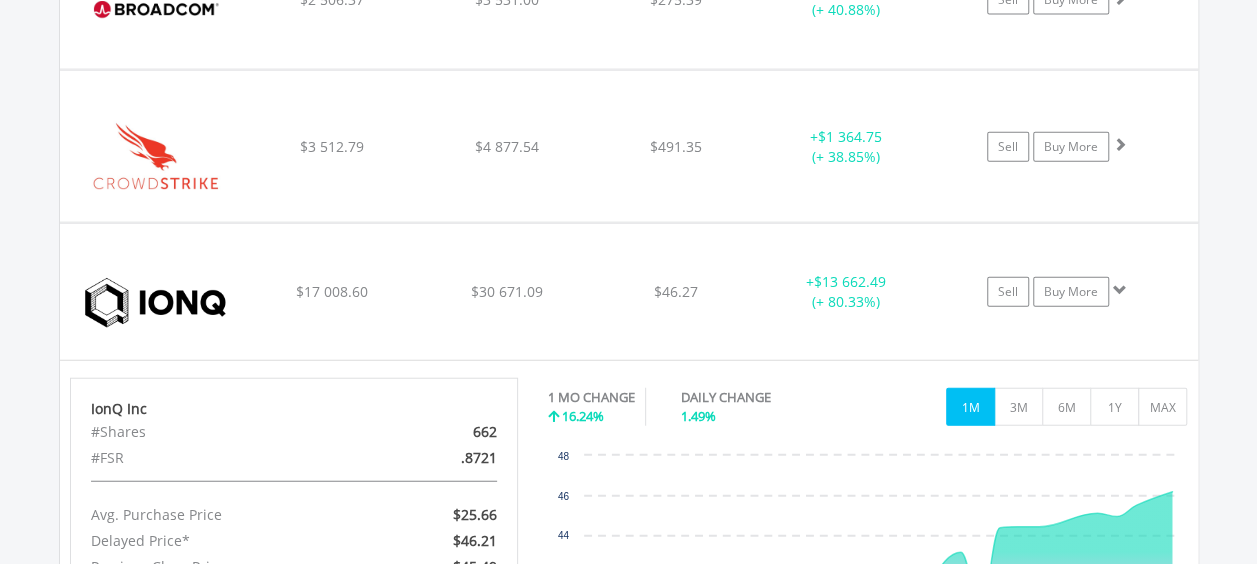scroll, scrollTop: 2295, scrollLeft: 0, axis: vertical 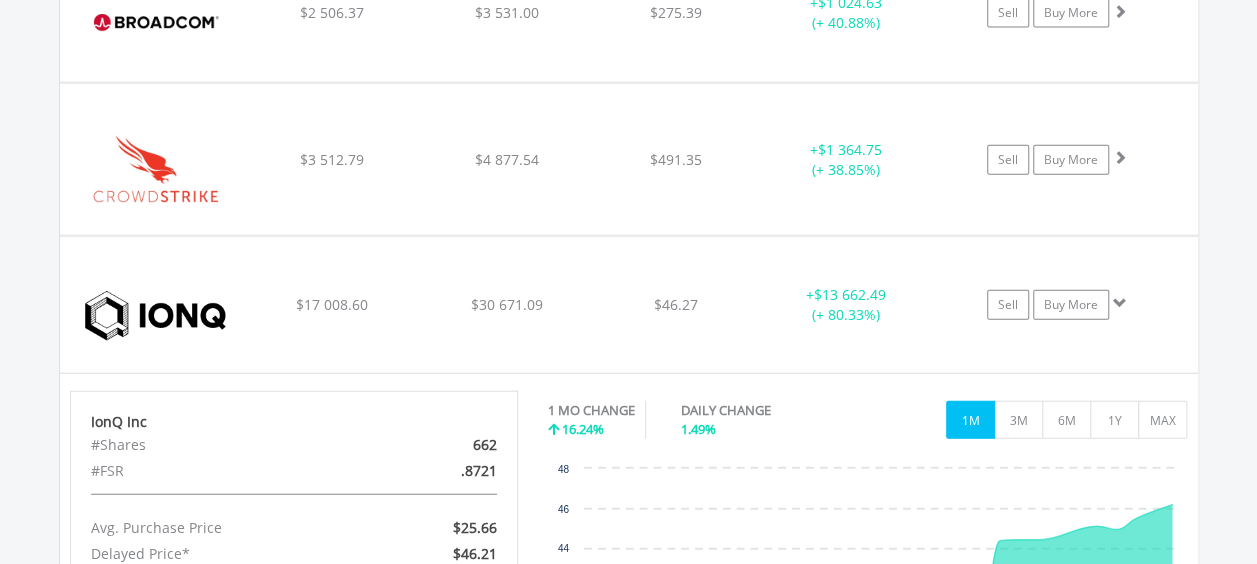 click on "Value View
Share View
DIY Shares
HOLDING
PURCHASE VALUE
CURRENT VALUE
CURRENT PRICE
PROFIT/LOSS
﻿
Advanced Micro Devices Inc
$4 005.18
$5 227.59
$143.68
+  $1 222.41 (+ 30.52%)
Buy More" at bounding box center (629, 600) 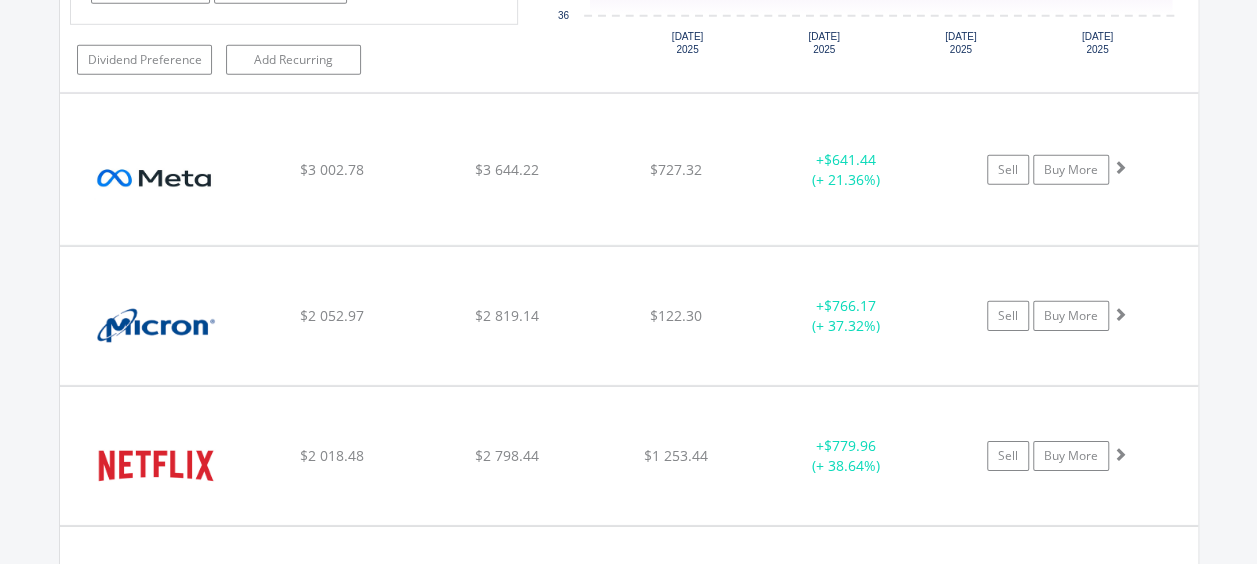 scroll, scrollTop: 3009, scrollLeft: 0, axis: vertical 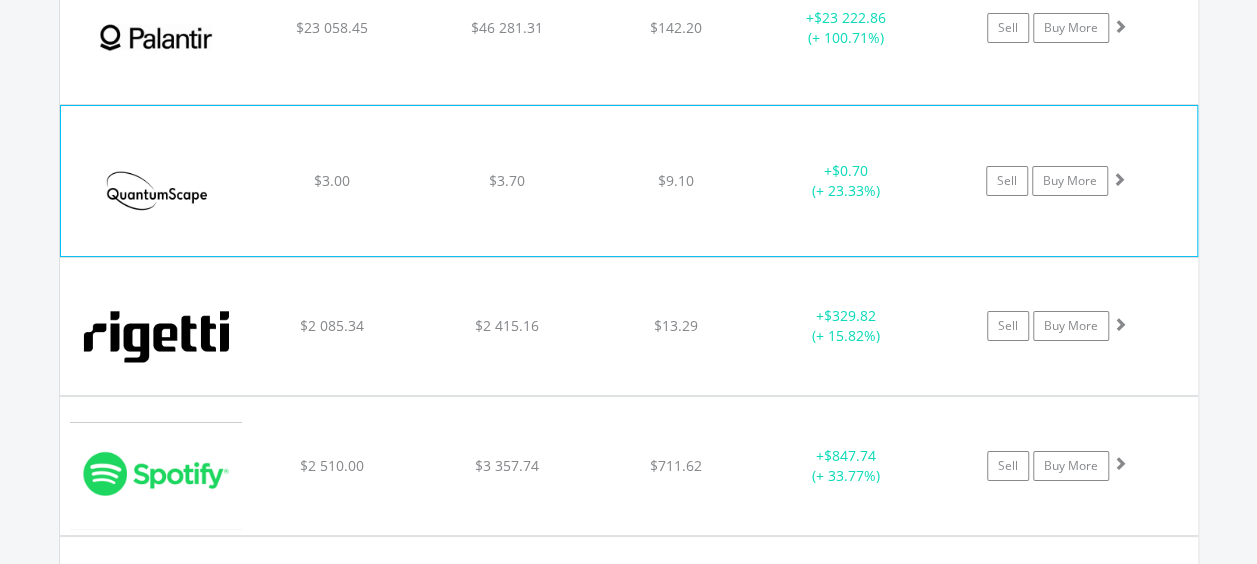 click at bounding box center (1119, 179) 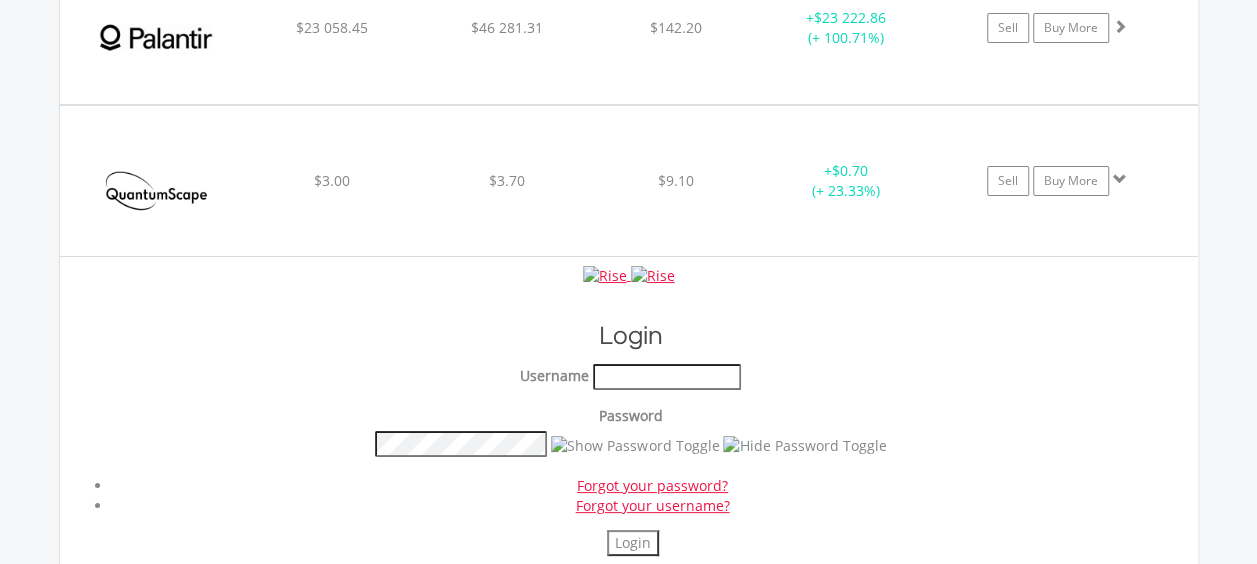 scroll, scrollTop: 0, scrollLeft: 0, axis: both 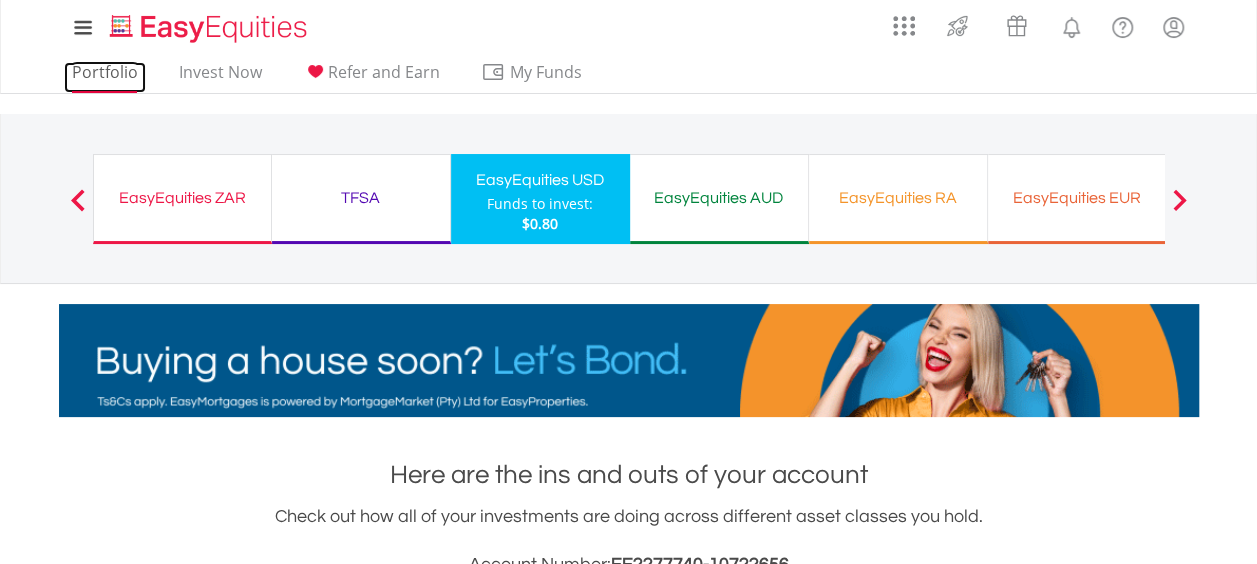 click on "Portfolio" at bounding box center [105, 77] 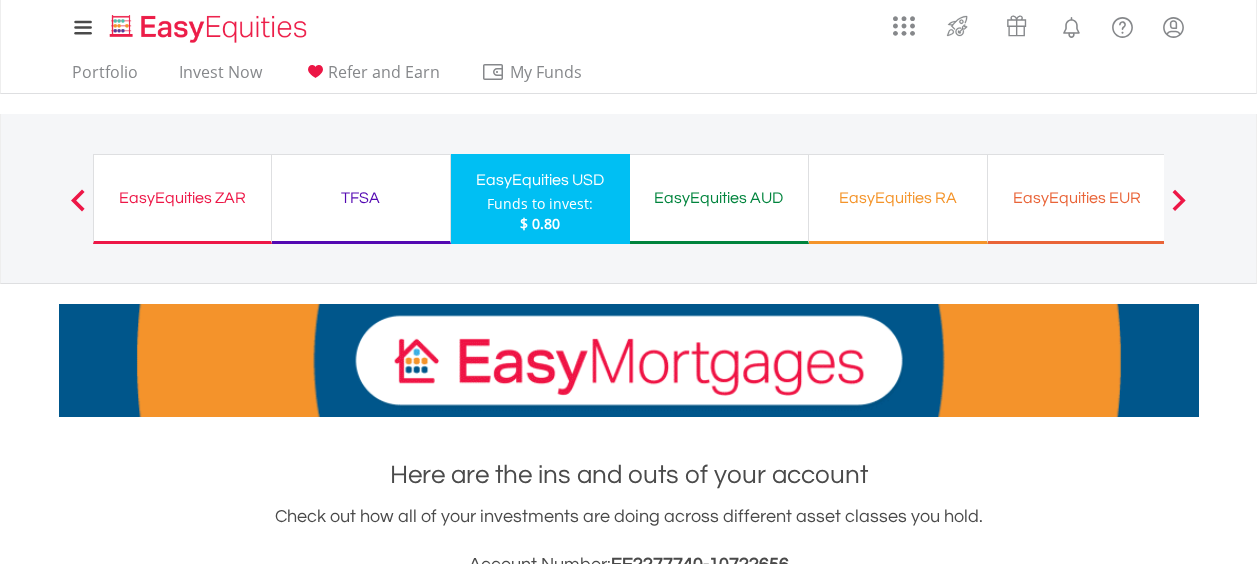 scroll, scrollTop: 0, scrollLeft: 0, axis: both 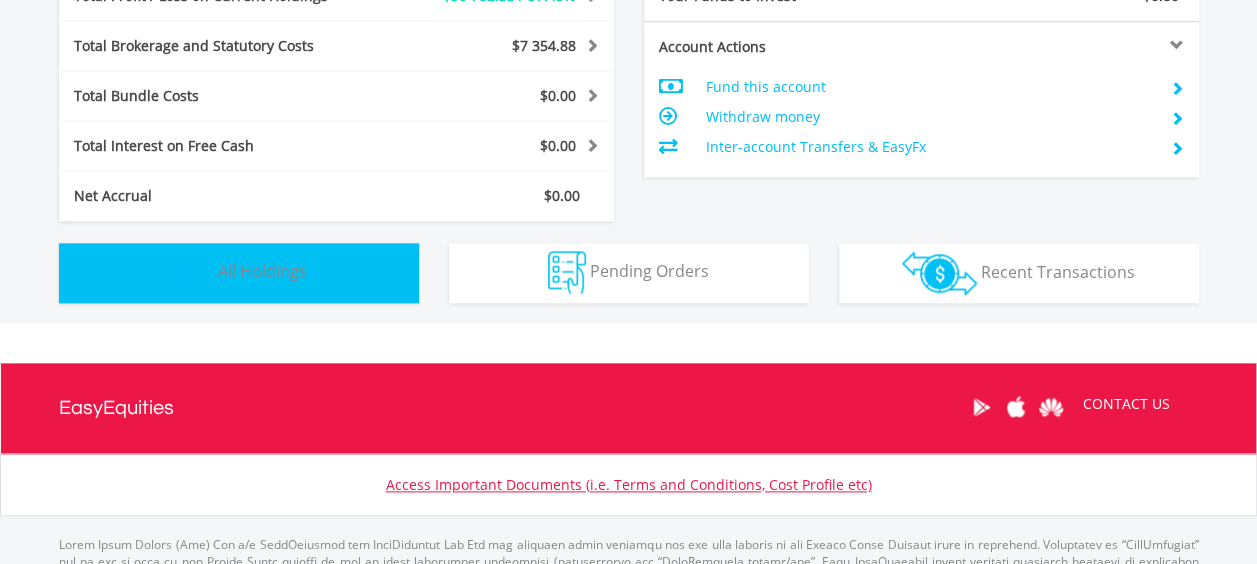 click on "Holdings
All Holdings" at bounding box center (239, 273) 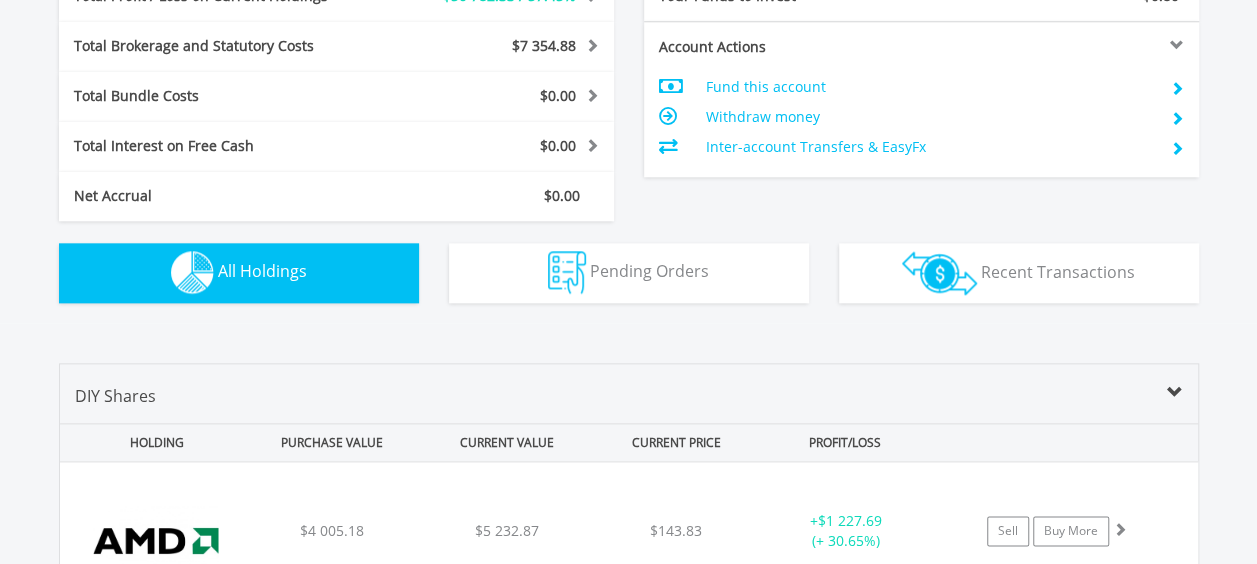 scroll, scrollTop: 1402, scrollLeft: 0, axis: vertical 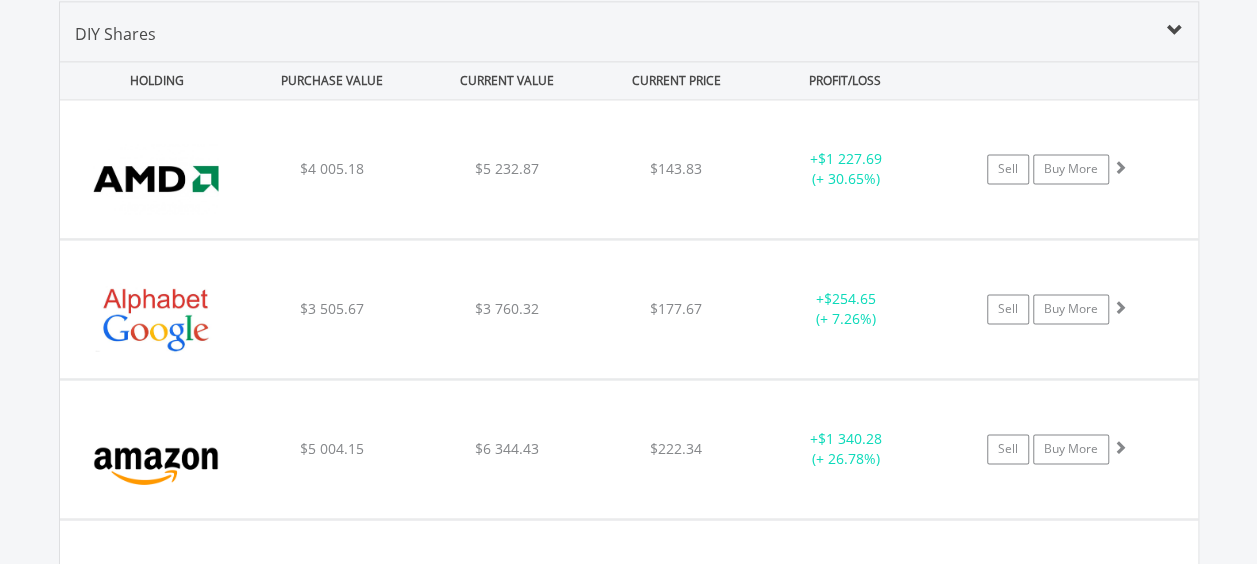 drag, startPoint x: 0, startPoint y: 424, endPoint x: 8, endPoint y: 500, distance: 76.41989 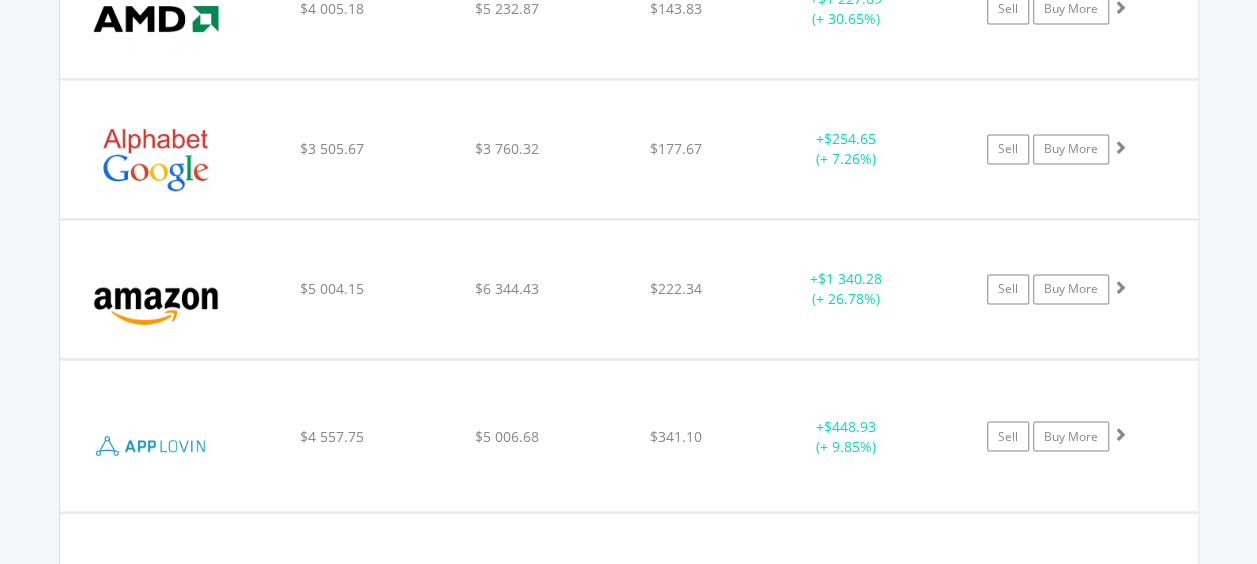 scroll, scrollTop: 1748, scrollLeft: 0, axis: vertical 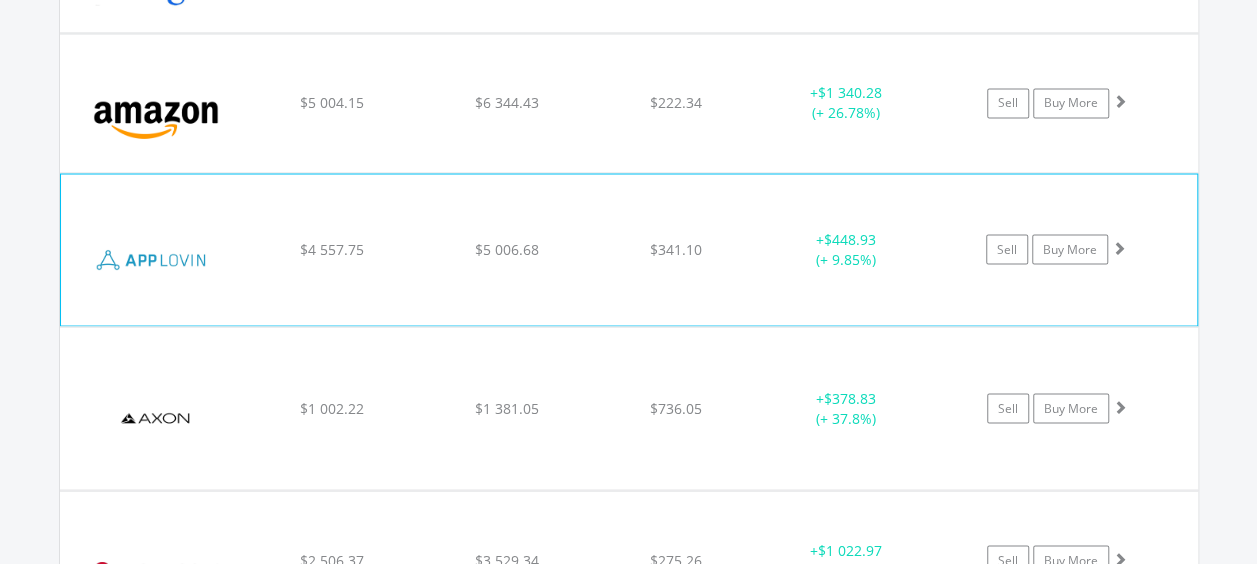 click at bounding box center [1119, 247] 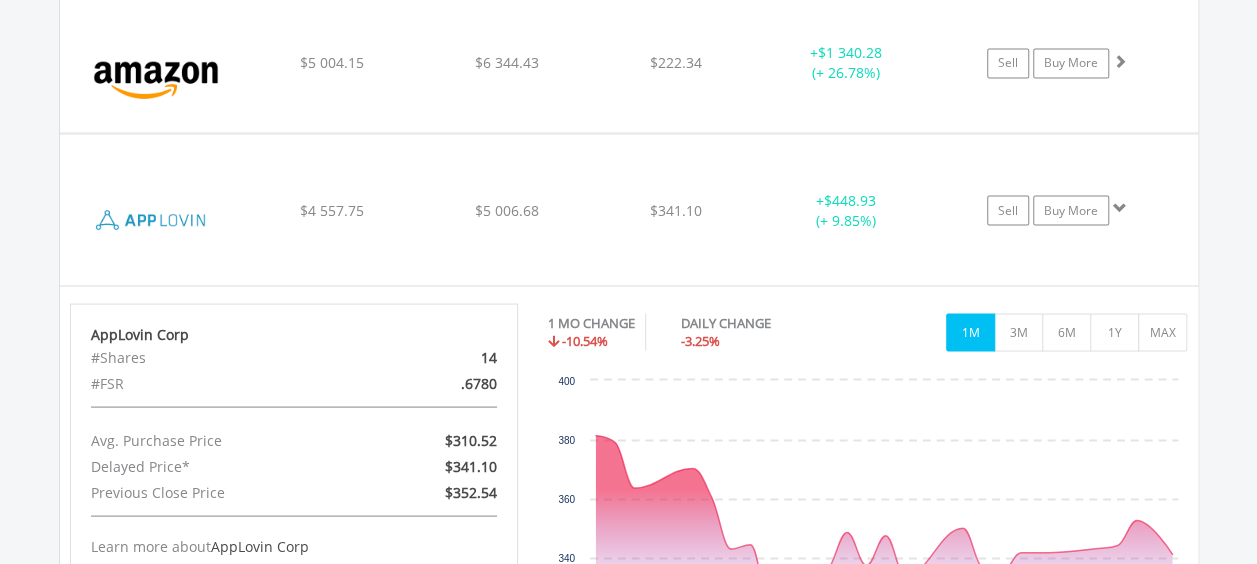 scroll, scrollTop: 1868, scrollLeft: 0, axis: vertical 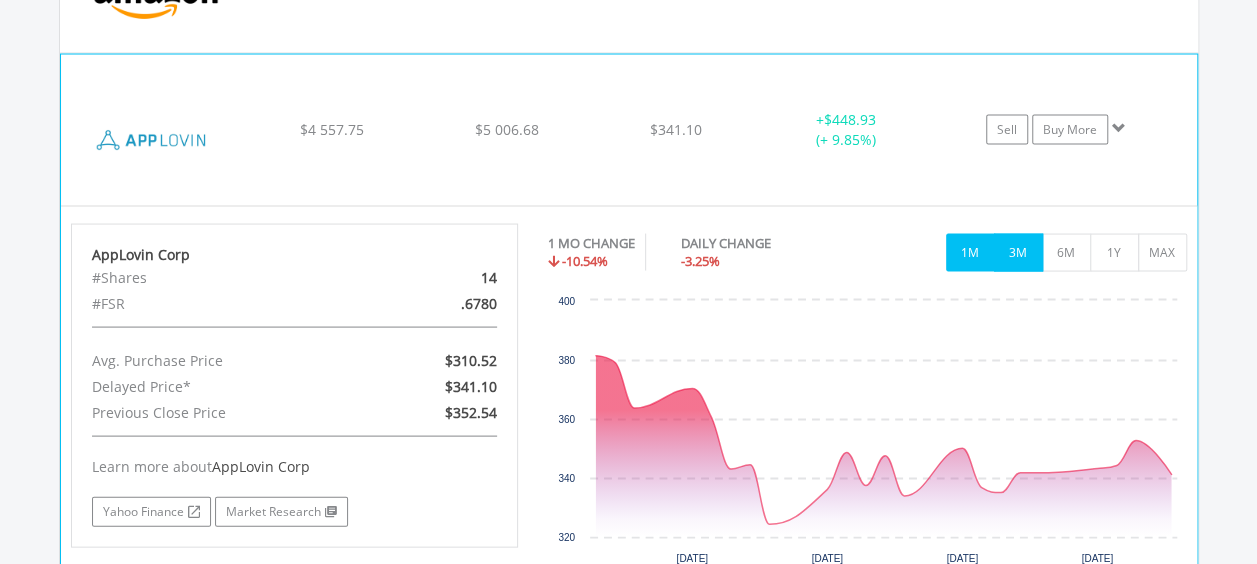 click on "3M" at bounding box center [1018, 252] 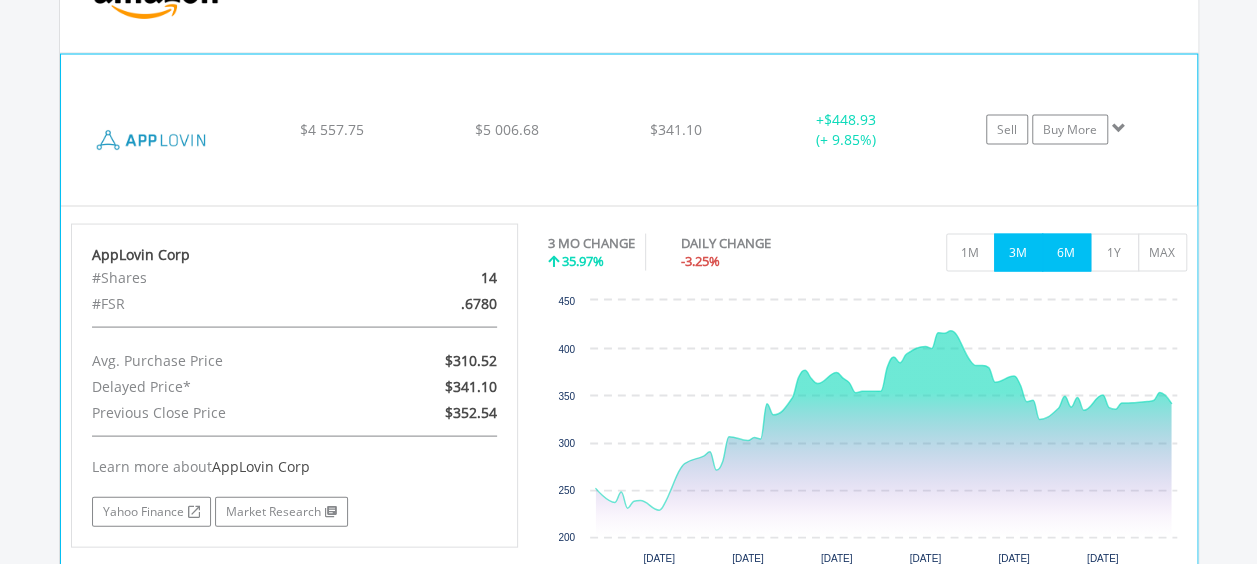 click on "6M" at bounding box center [1066, 252] 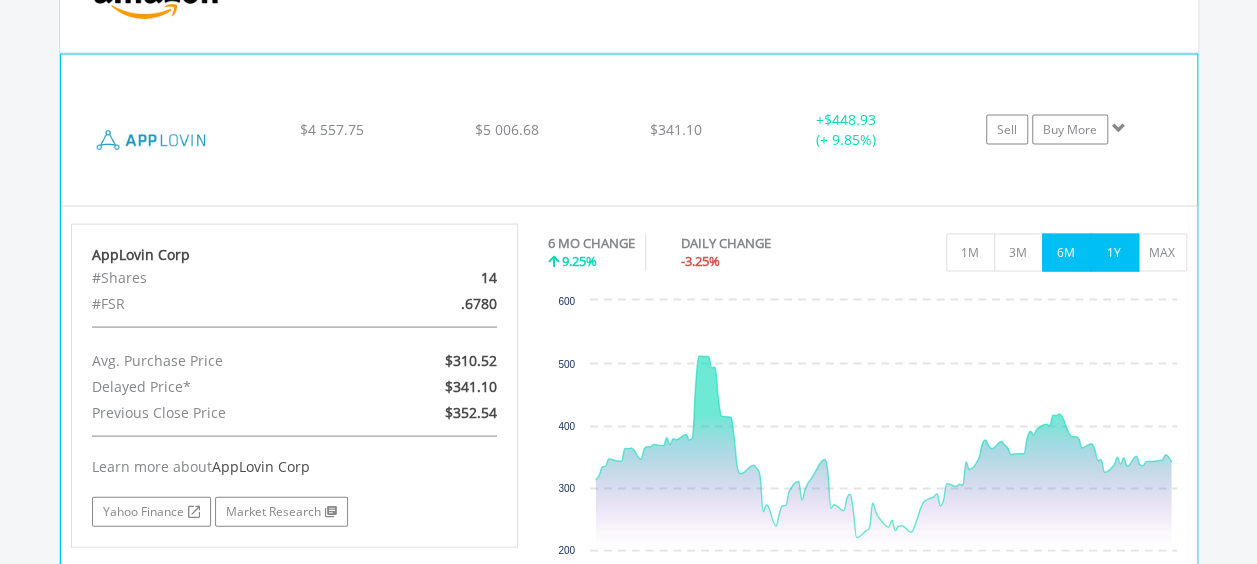 click on "1Y" at bounding box center [1114, 252] 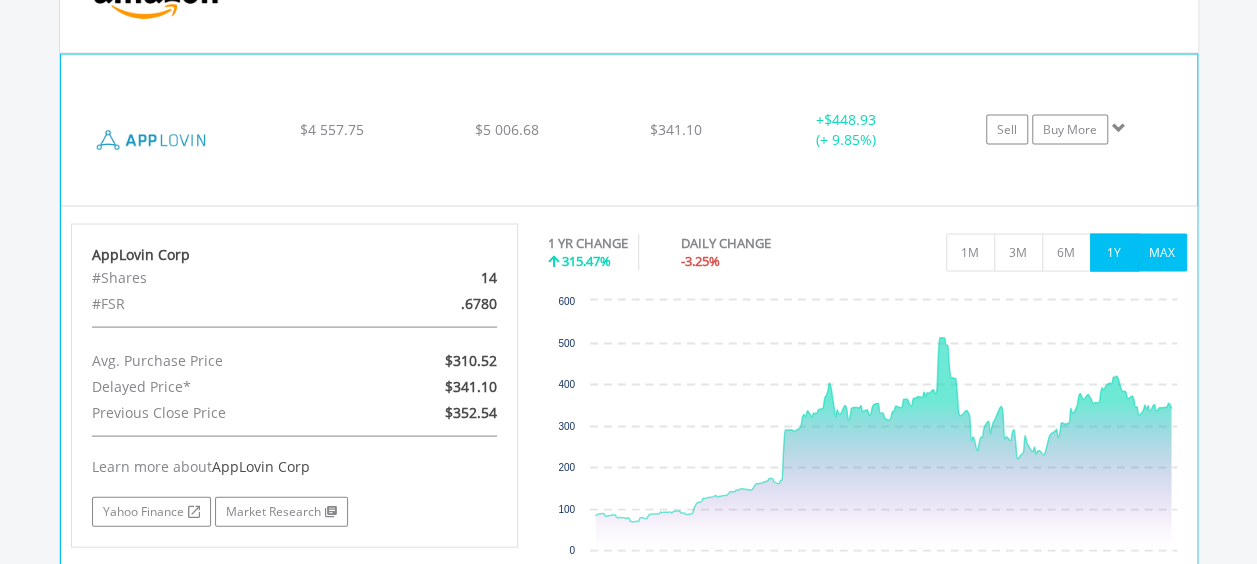 click on "MAX" at bounding box center [1162, 252] 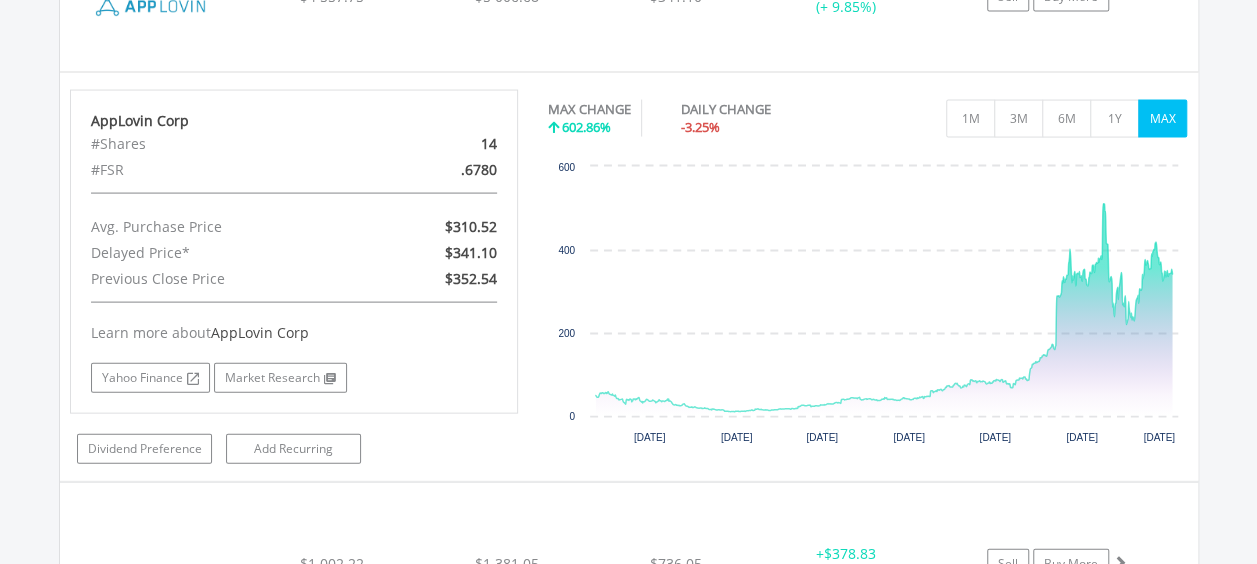 scroll, scrollTop: 2068, scrollLeft: 0, axis: vertical 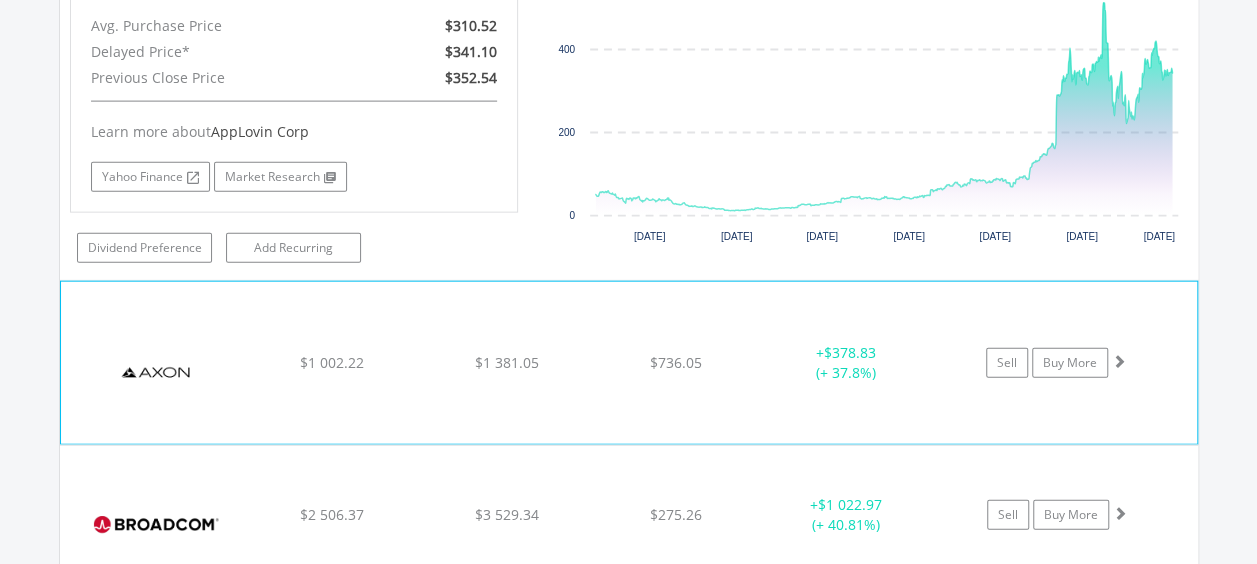 click at bounding box center [1119, 361] 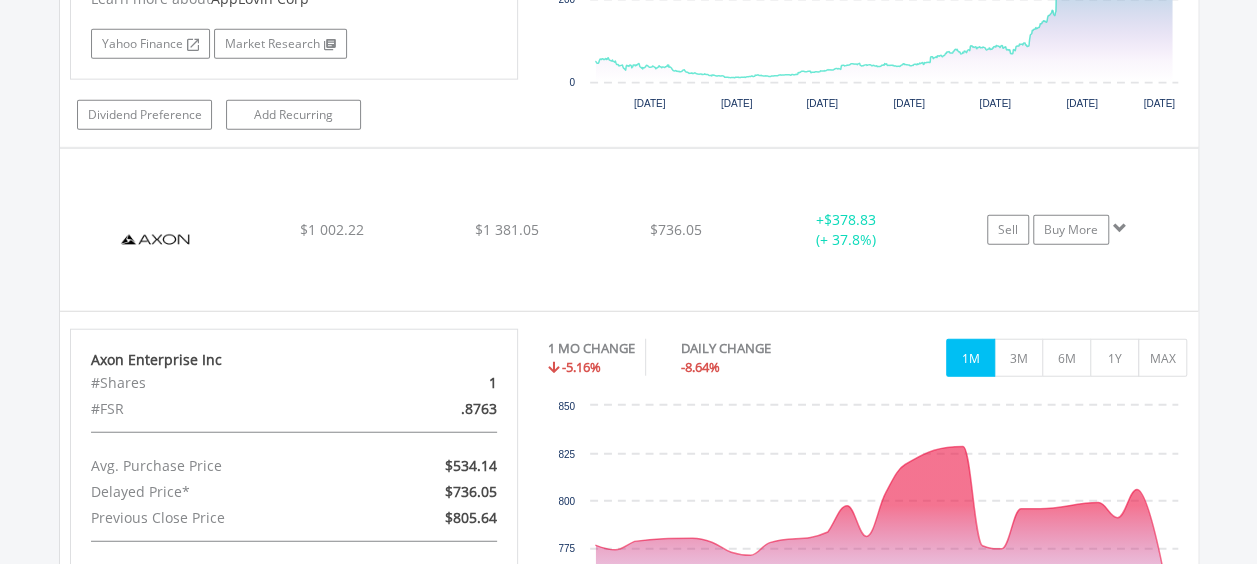 scroll, scrollTop: 2415, scrollLeft: 0, axis: vertical 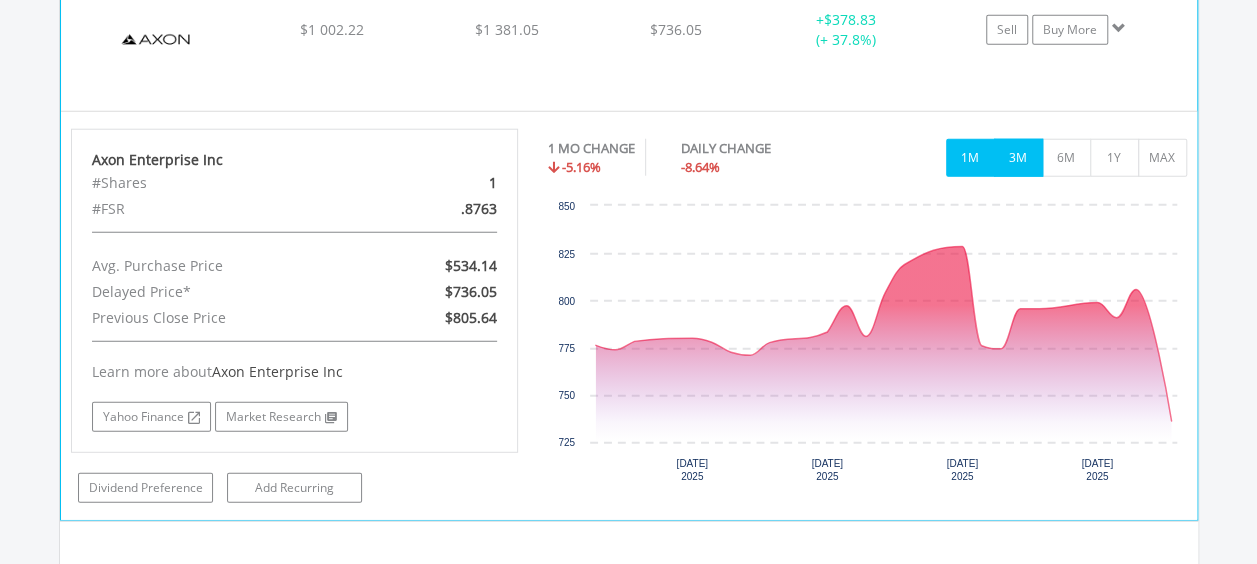 click on "3M" at bounding box center (1018, 158) 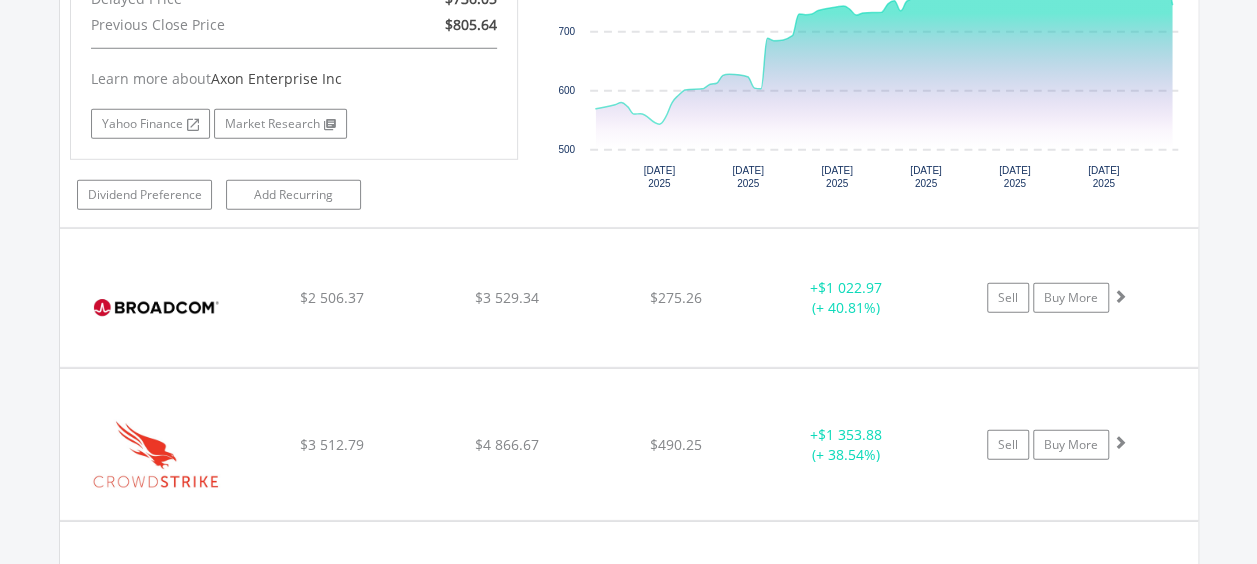 scroll, scrollTop: 2841, scrollLeft: 0, axis: vertical 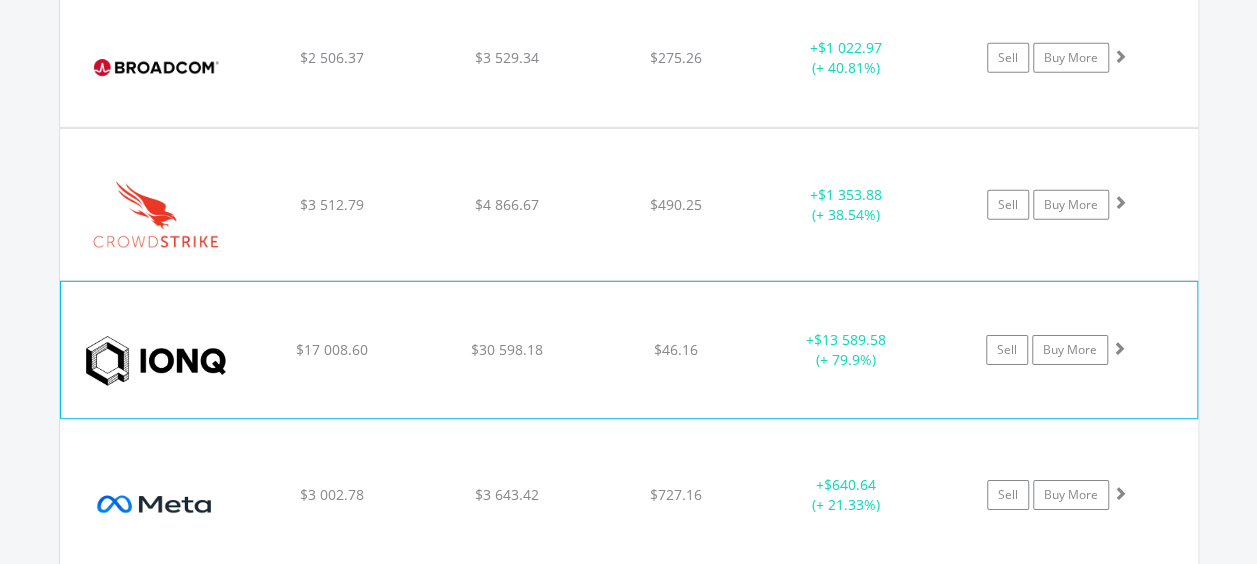 click at bounding box center (1119, 348) 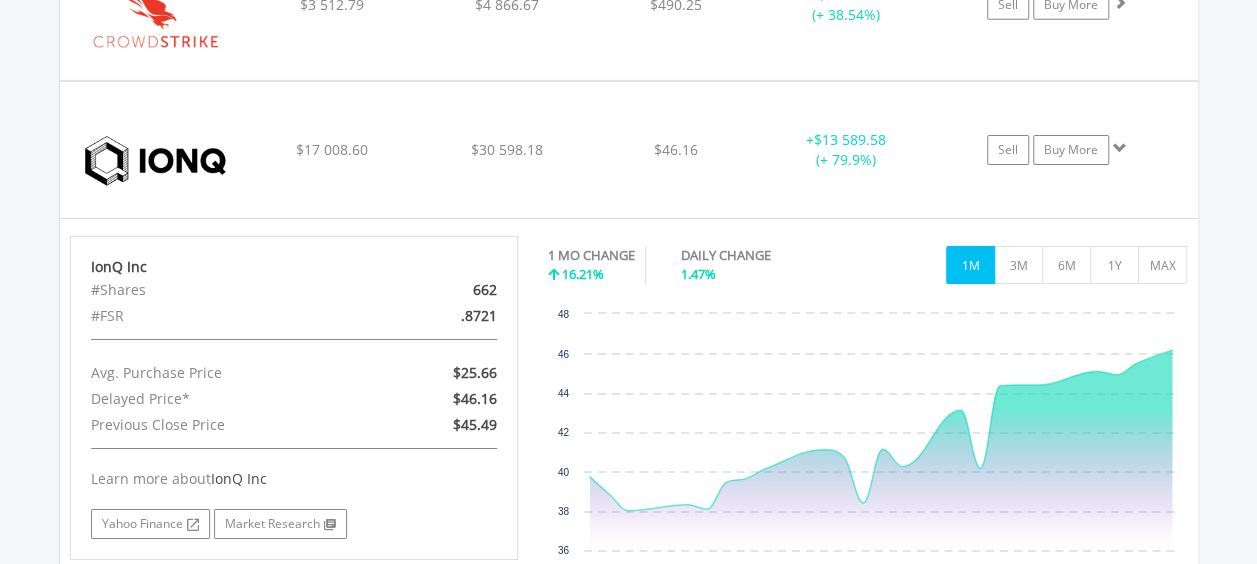 scroll, scrollTop: 3281, scrollLeft: 0, axis: vertical 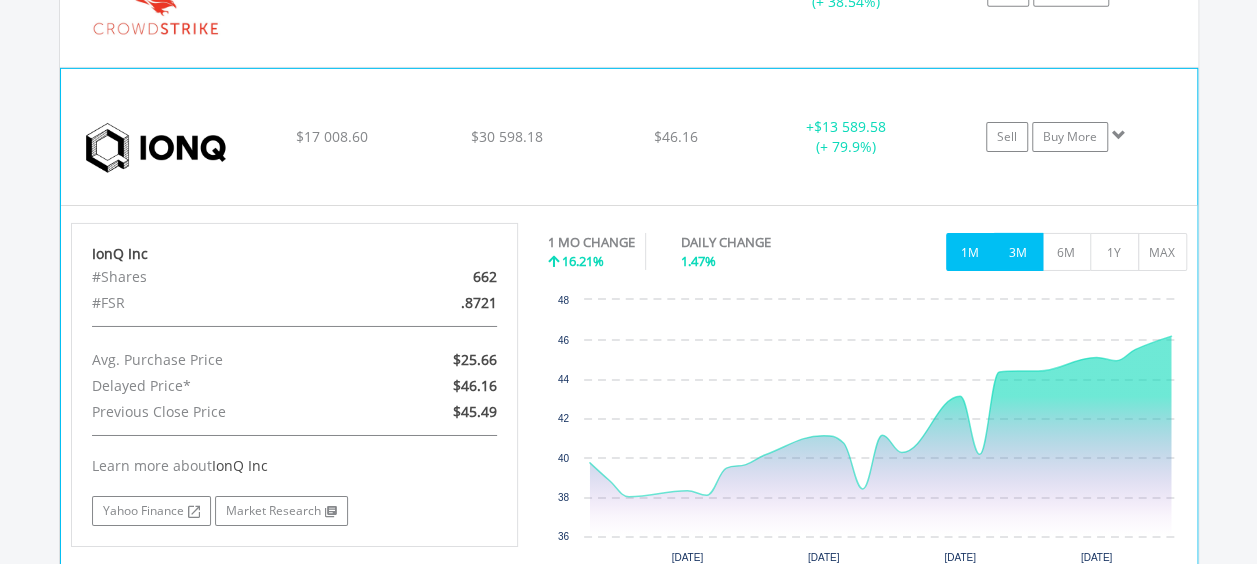 click on "3M" at bounding box center [1018, 252] 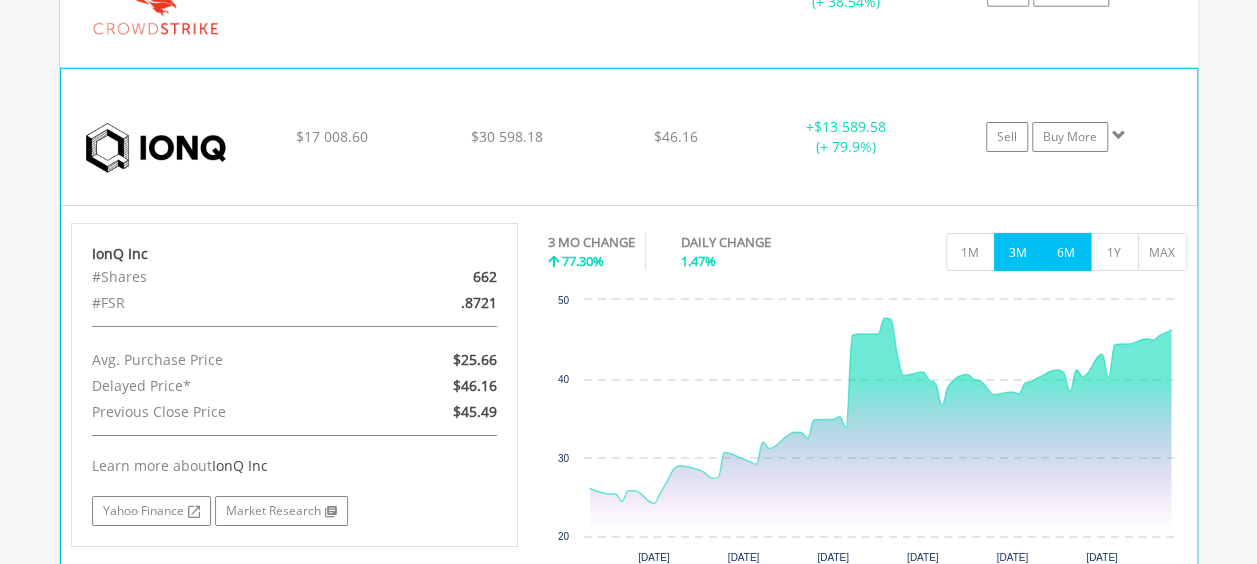 click on "6M" at bounding box center (1066, 252) 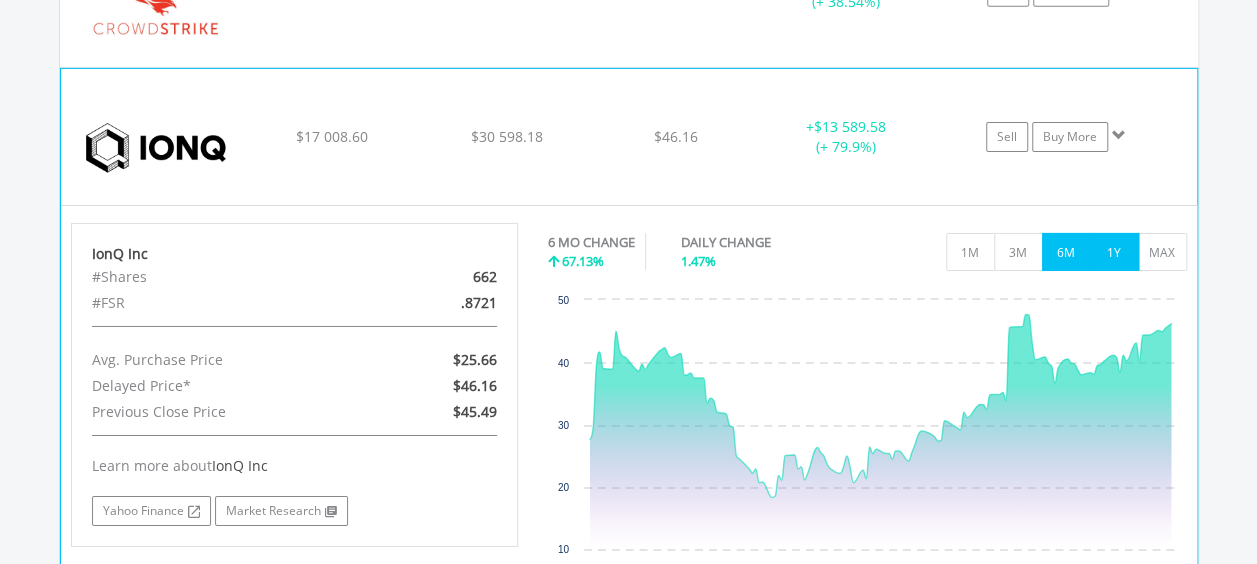click on "1Y" at bounding box center [1114, 252] 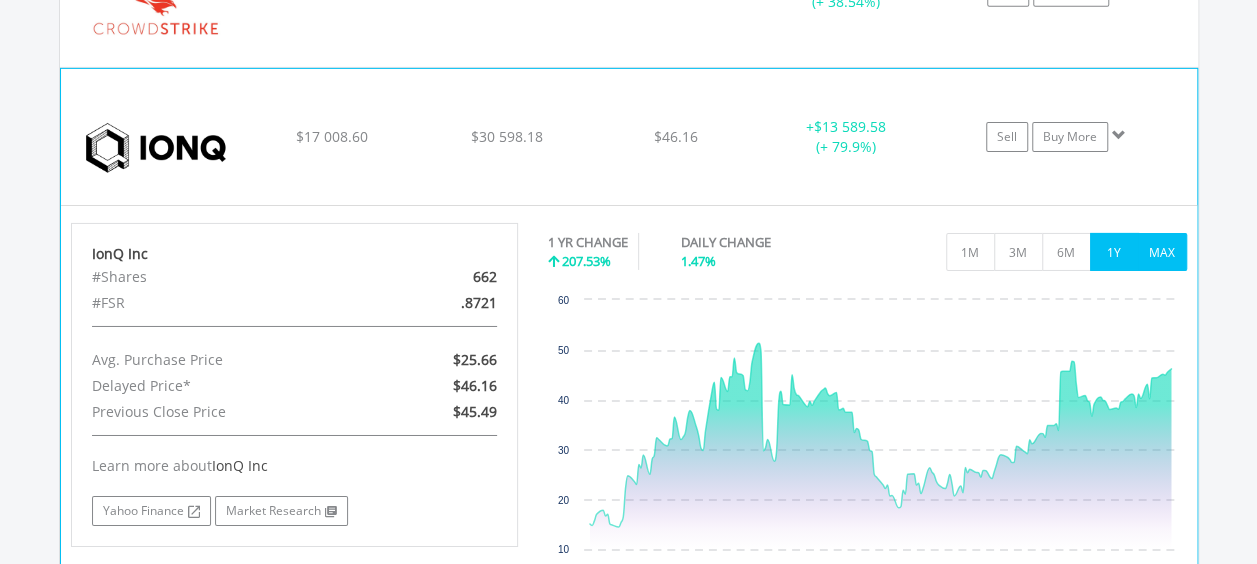 click on "MAX" at bounding box center (1162, 252) 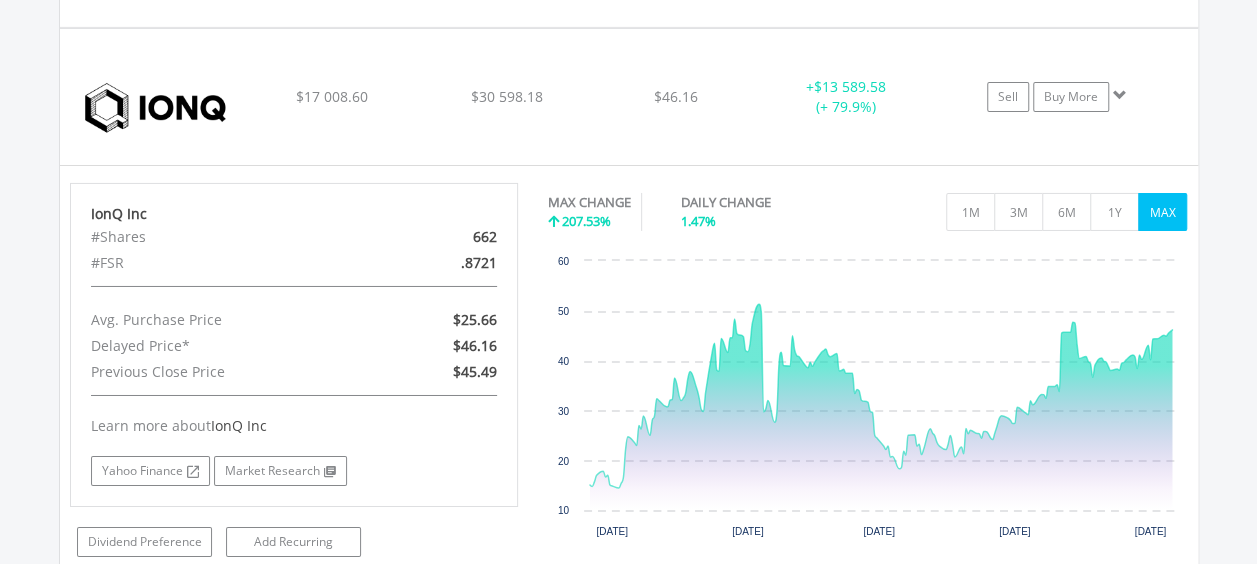 scroll, scrollTop: 3348, scrollLeft: 0, axis: vertical 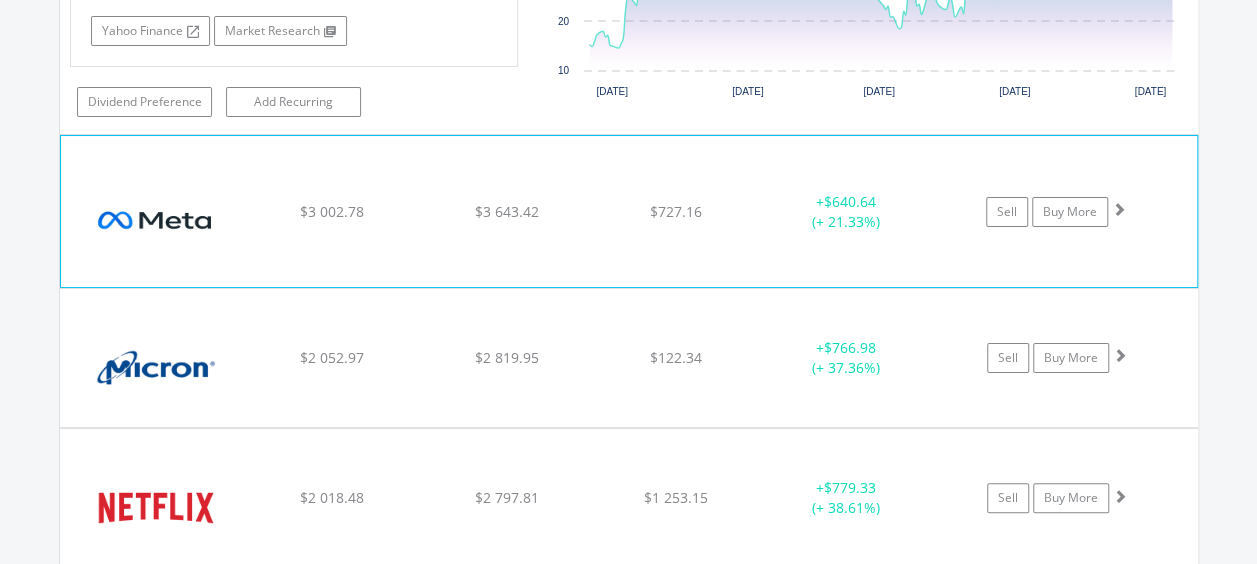 click at bounding box center [1119, 209] 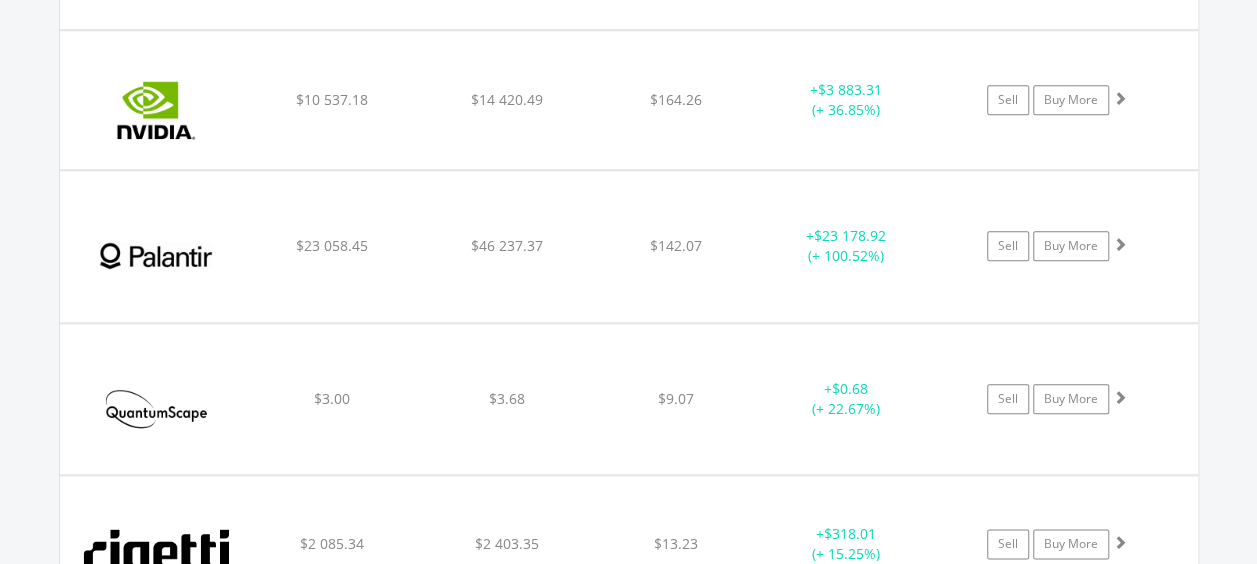 scroll, scrollTop: 4814, scrollLeft: 0, axis: vertical 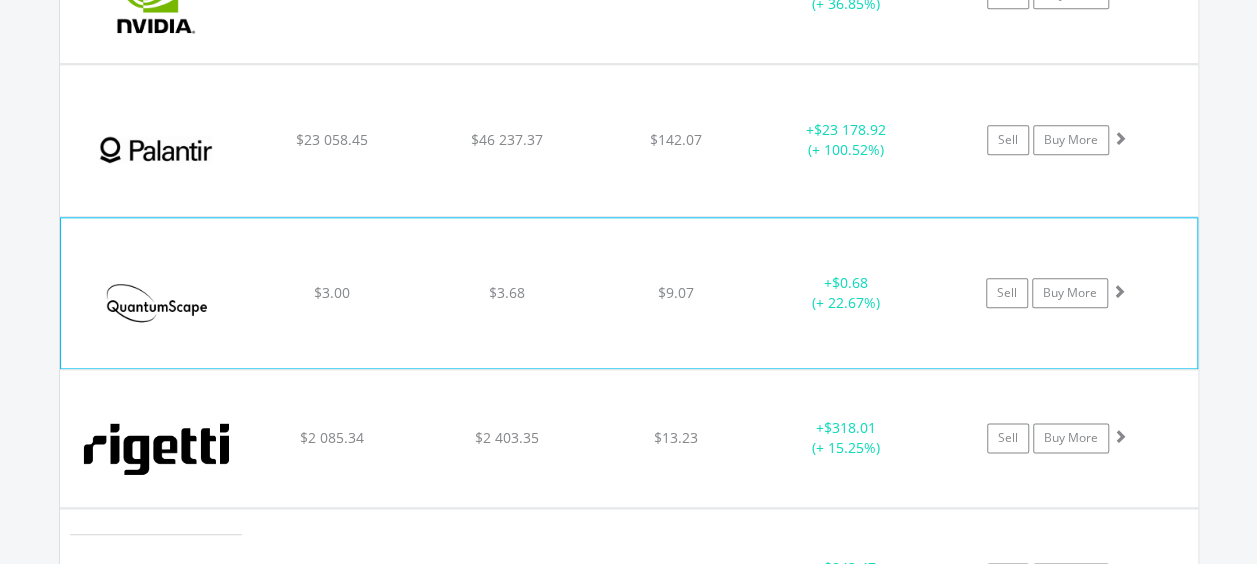 click at bounding box center [1119, 291] 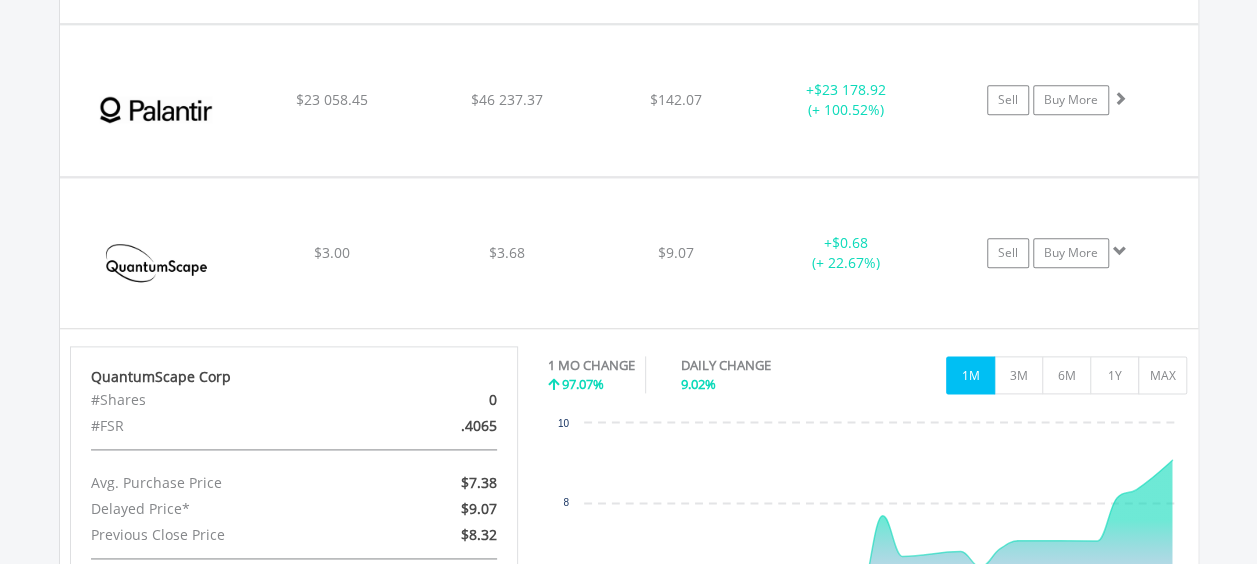 scroll, scrollTop: 5014, scrollLeft: 0, axis: vertical 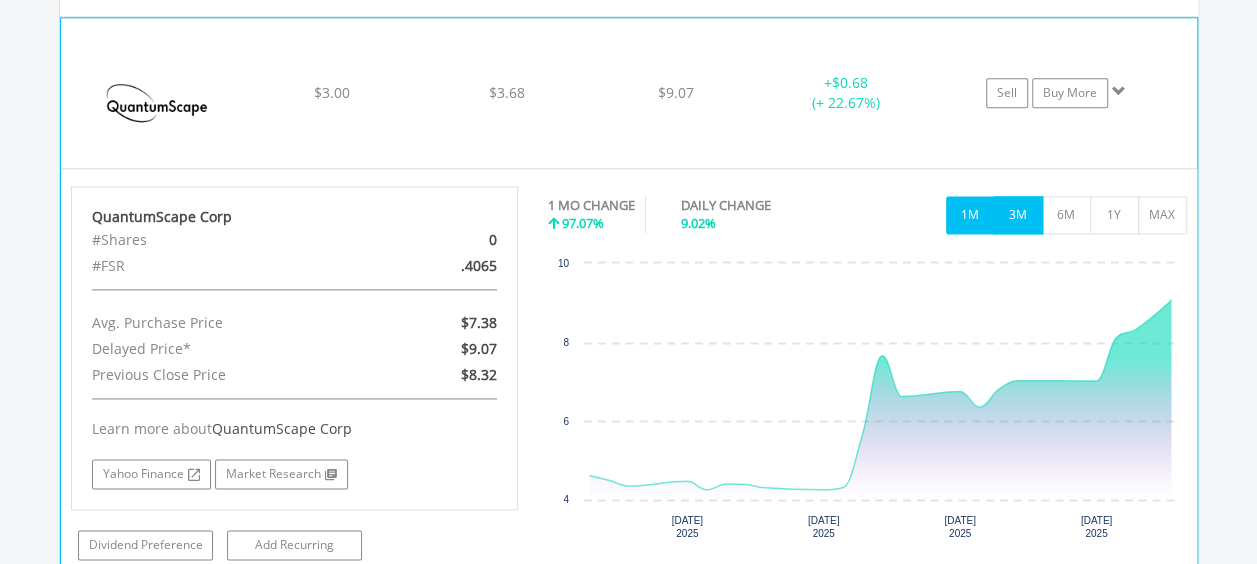 click on "3M" at bounding box center (1018, 215) 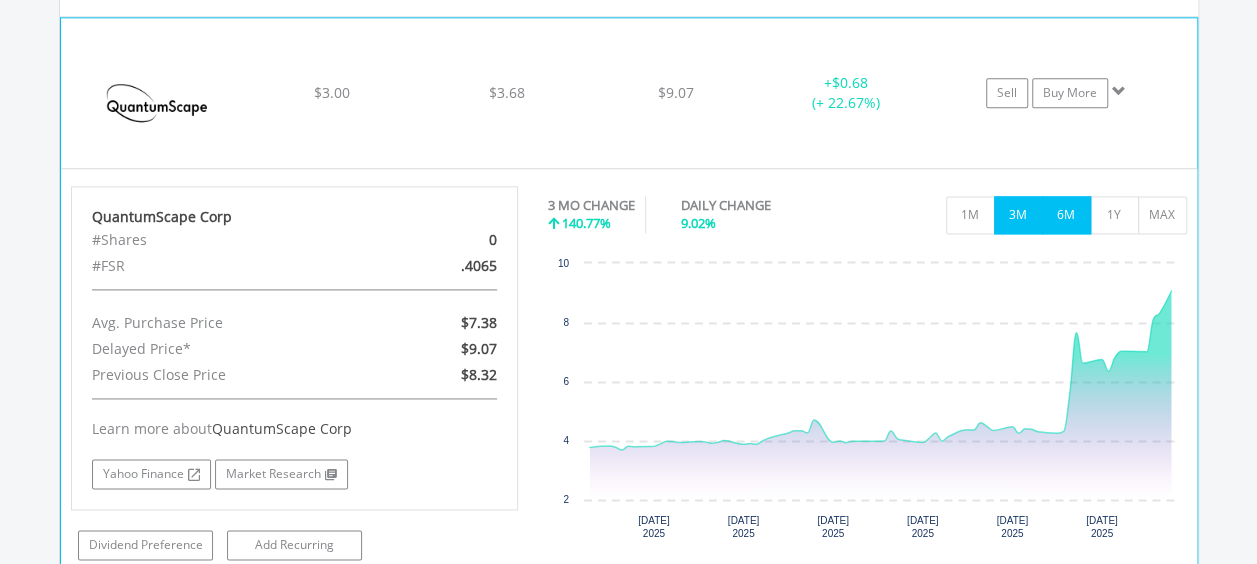 click on "6M" at bounding box center (1066, 215) 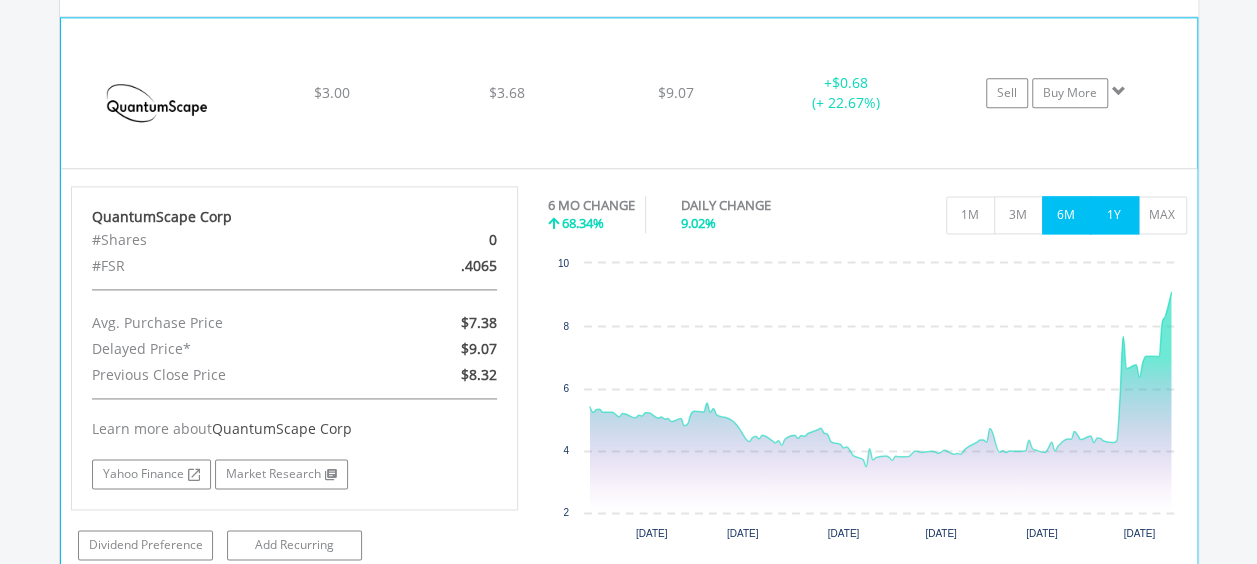 click on "1Y" at bounding box center (1114, 215) 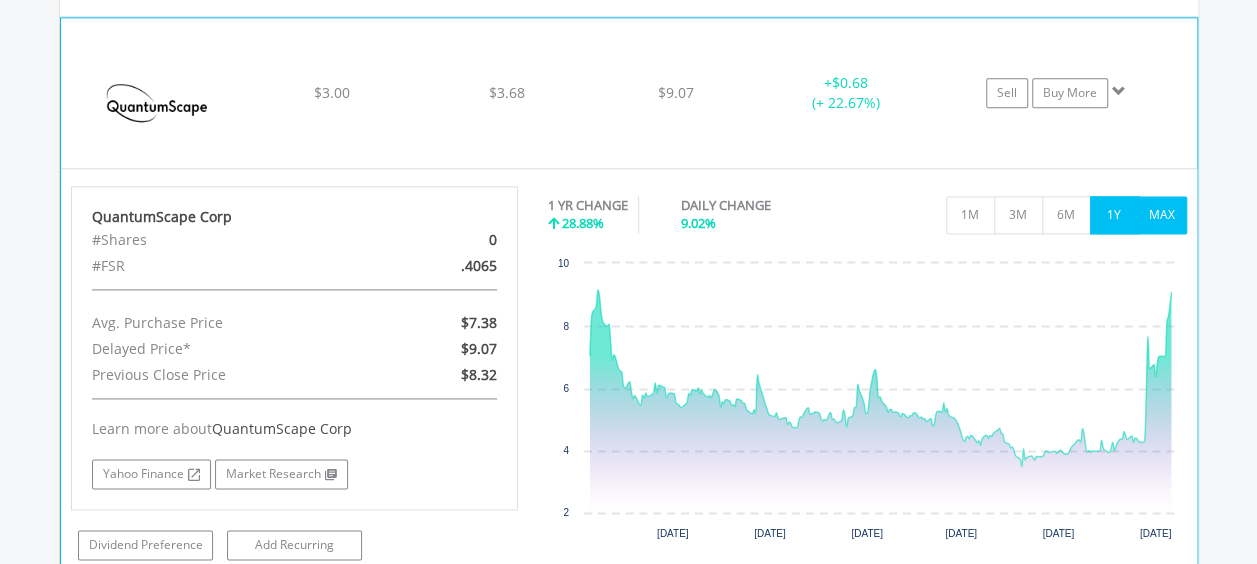click on "MAX" at bounding box center [1162, 215] 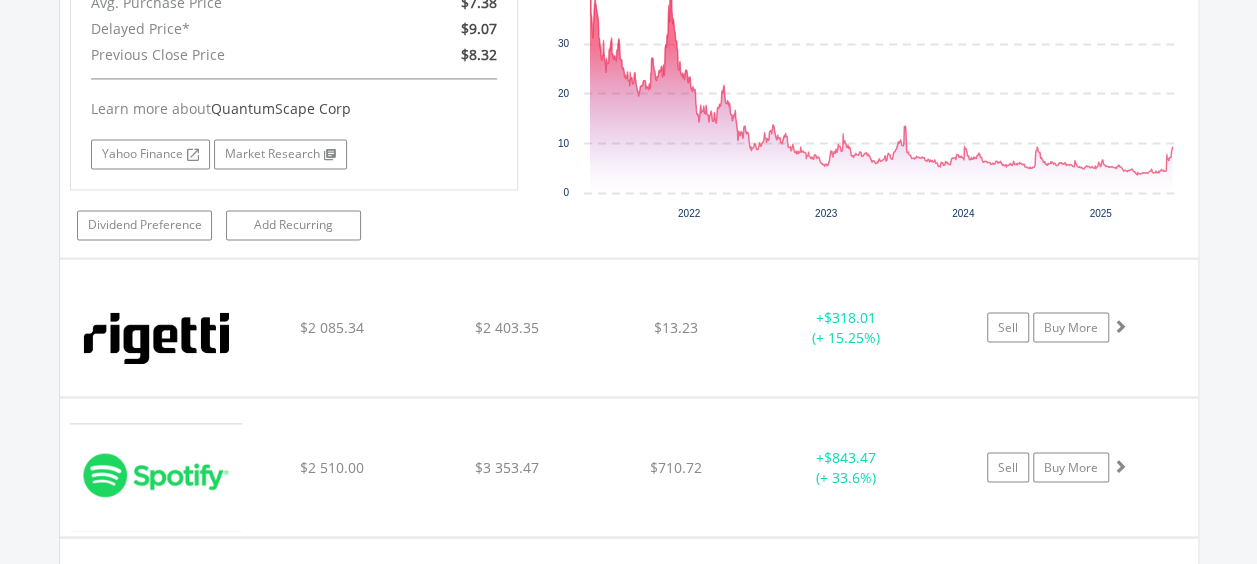 scroll, scrollTop: 5428, scrollLeft: 0, axis: vertical 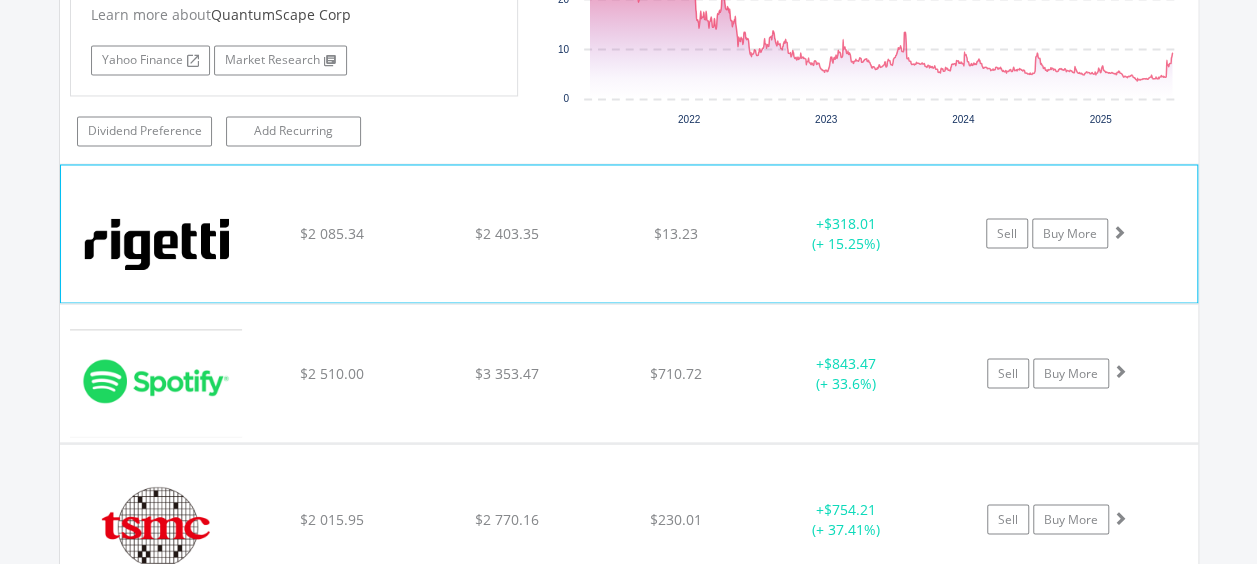 click on "Sell
Buy More" at bounding box center [1067, -3857] 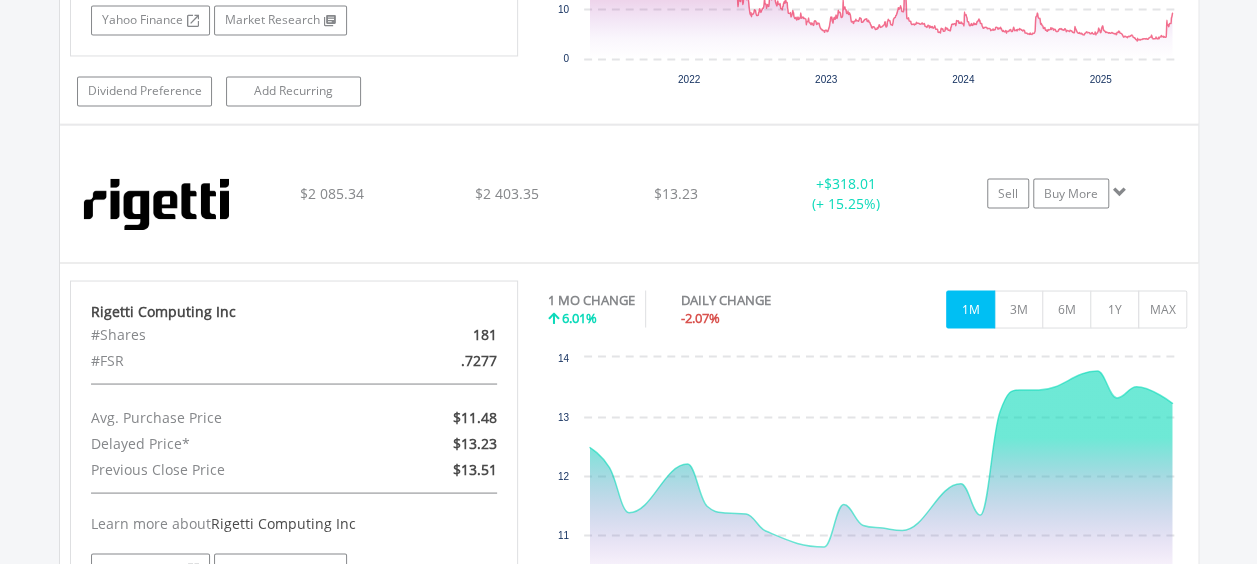 scroll, scrollTop: 5560, scrollLeft: 0, axis: vertical 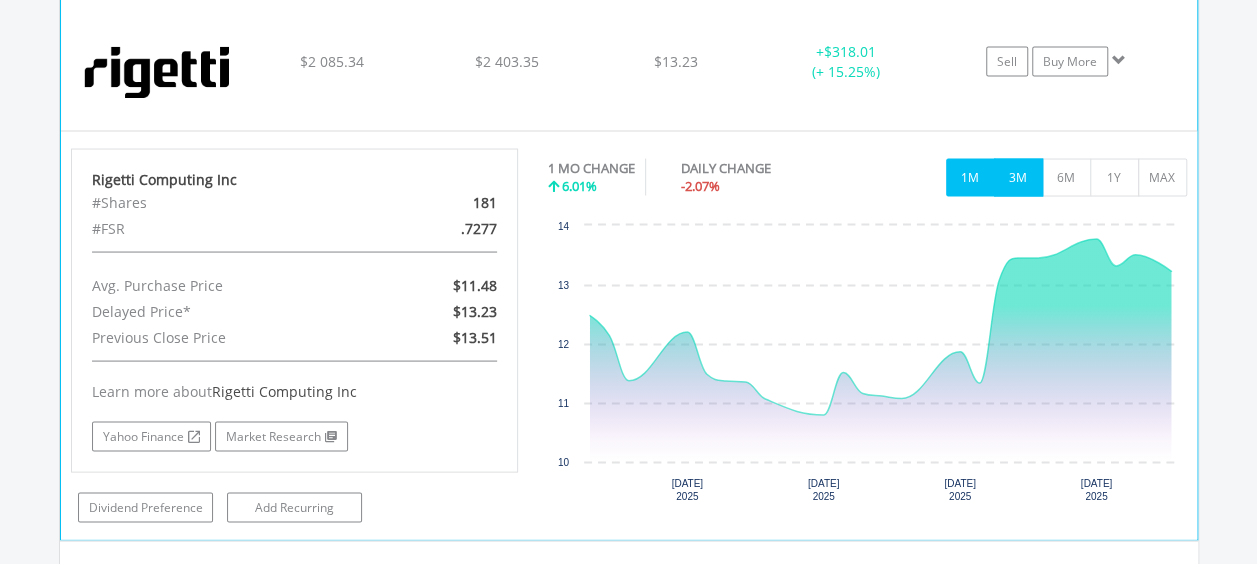 click on "3M" at bounding box center (1018, 177) 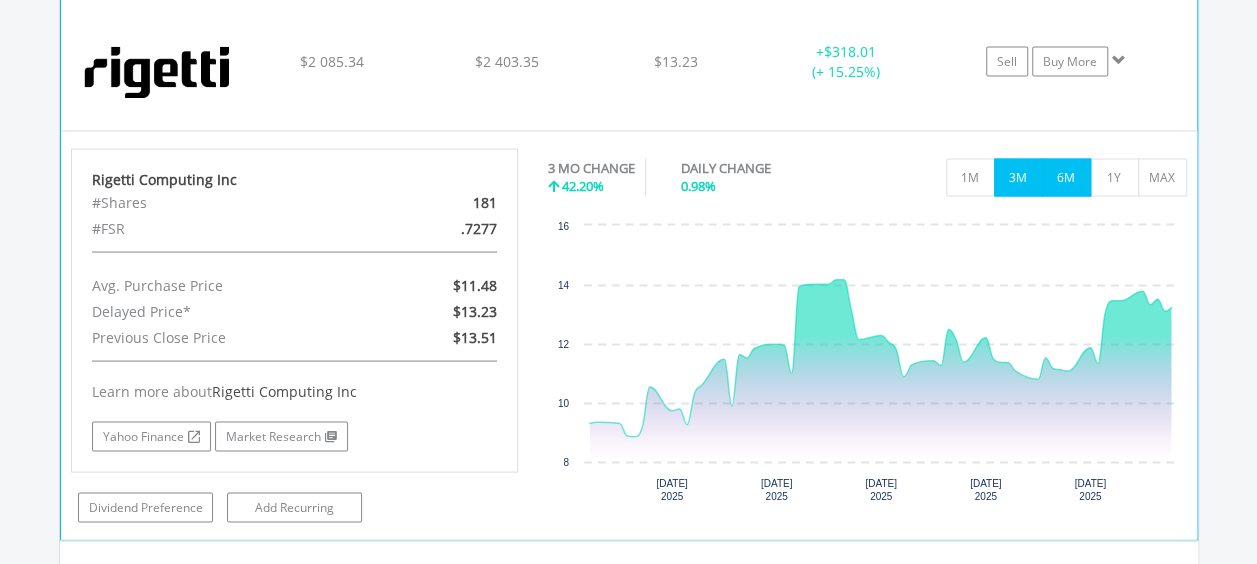 click on "6M" at bounding box center (1066, 177) 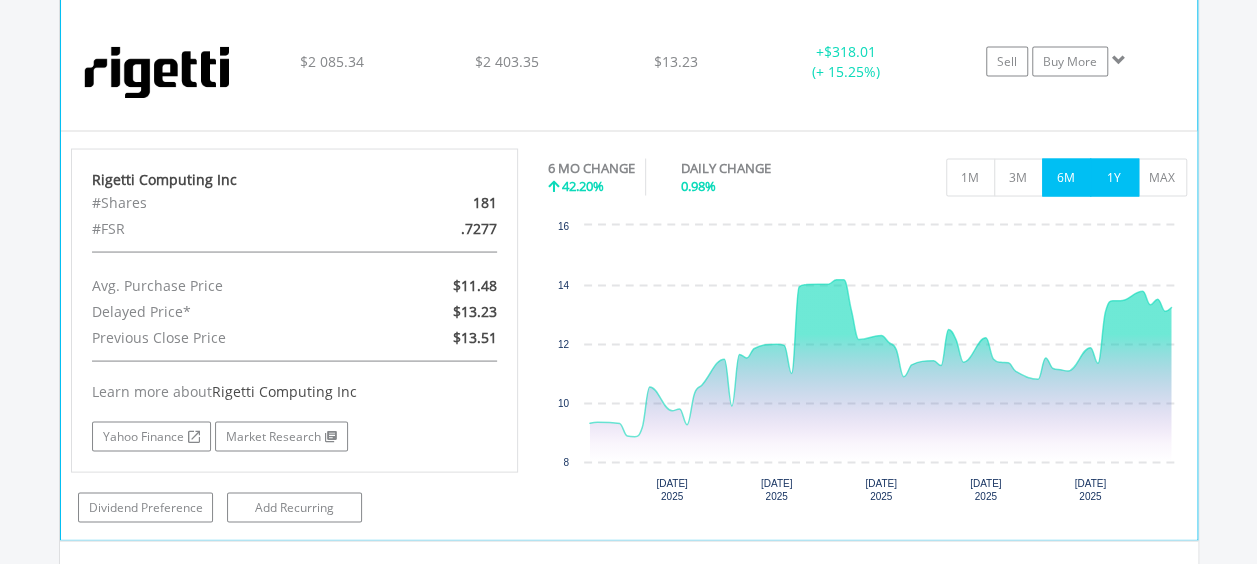 click on "1Y" at bounding box center (1114, 177) 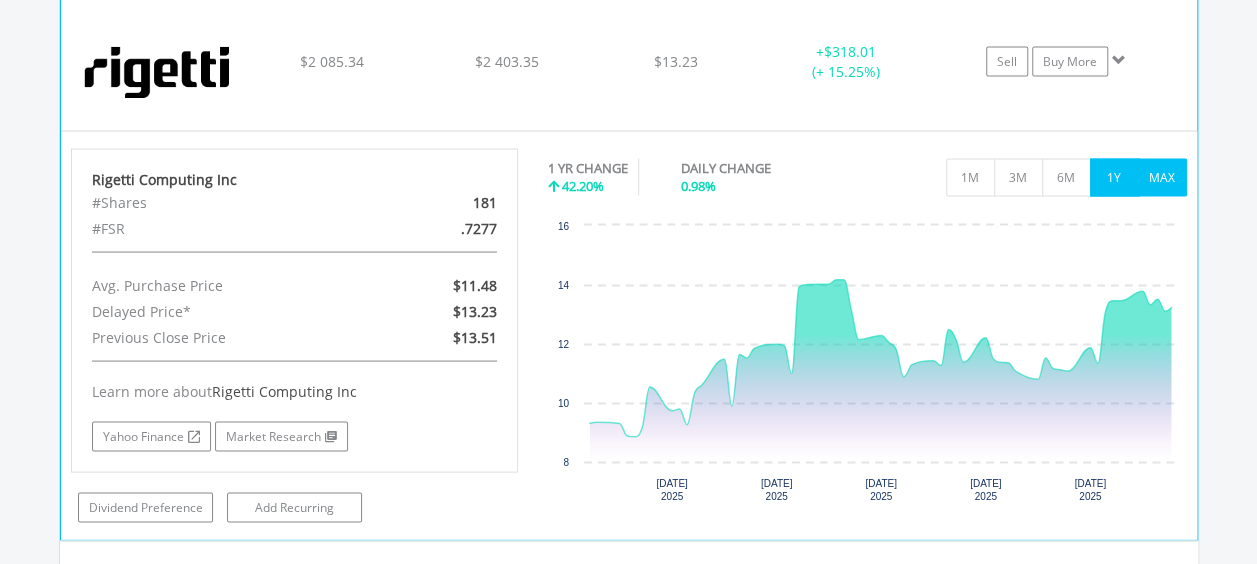 click on "MAX" at bounding box center (1162, 177) 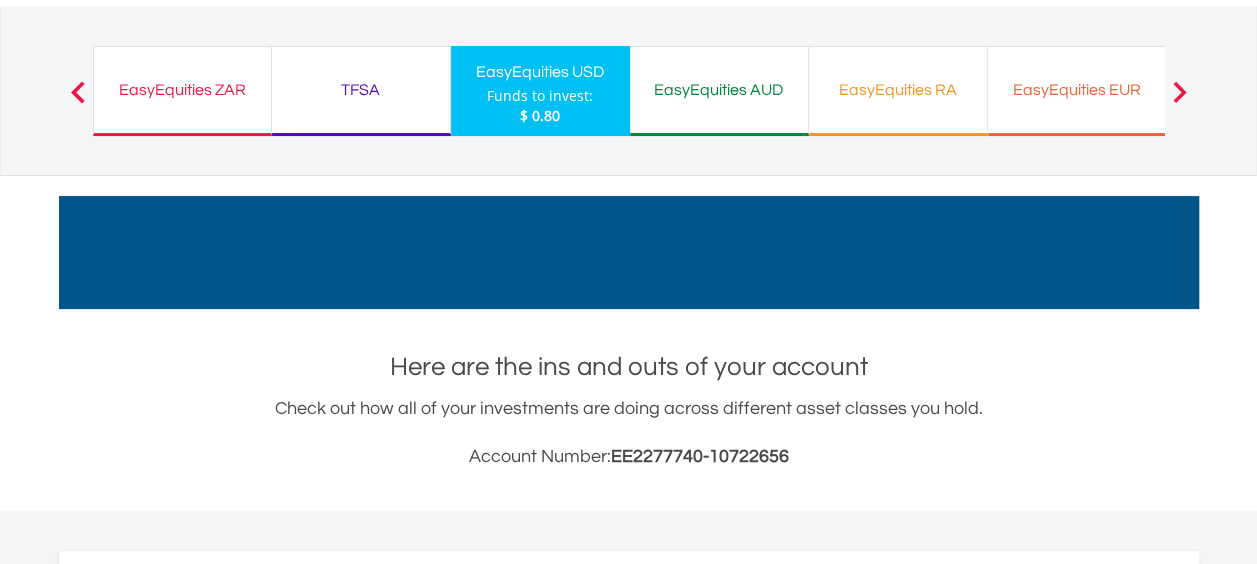 scroll, scrollTop: 27, scrollLeft: 0, axis: vertical 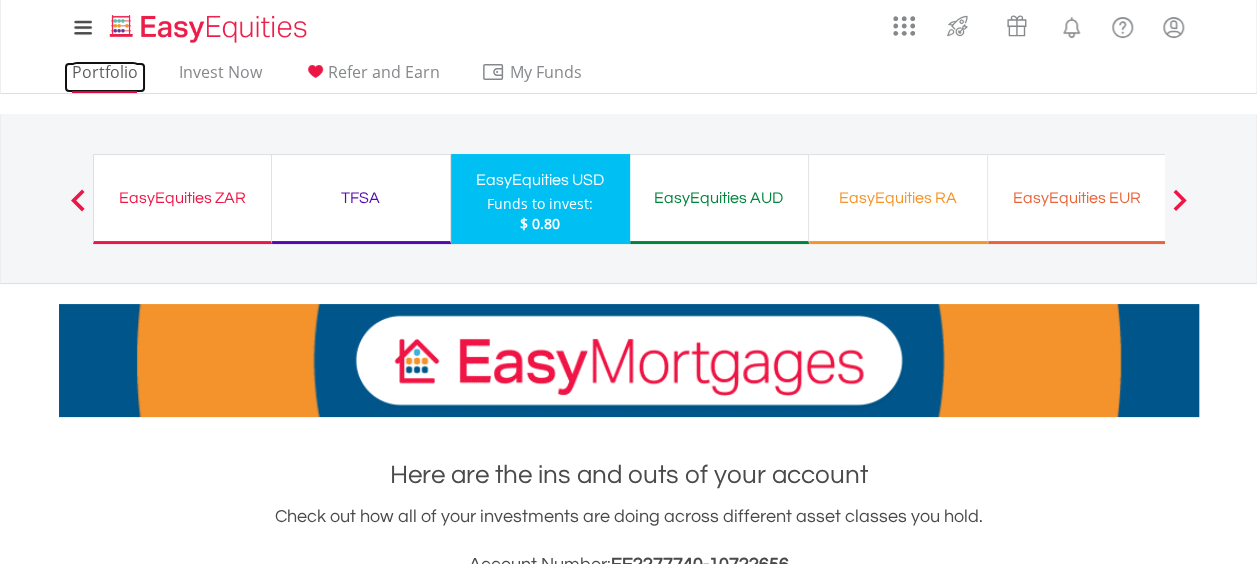 click on "Portfolio" at bounding box center [105, 77] 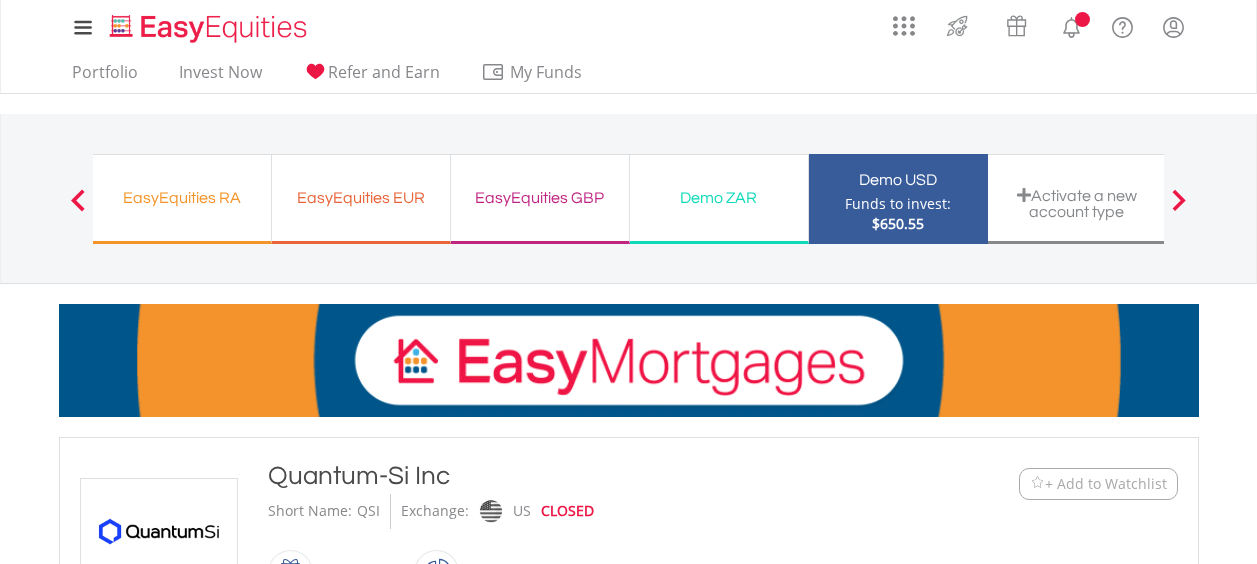 scroll, scrollTop: 0, scrollLeft: 0, axis: both 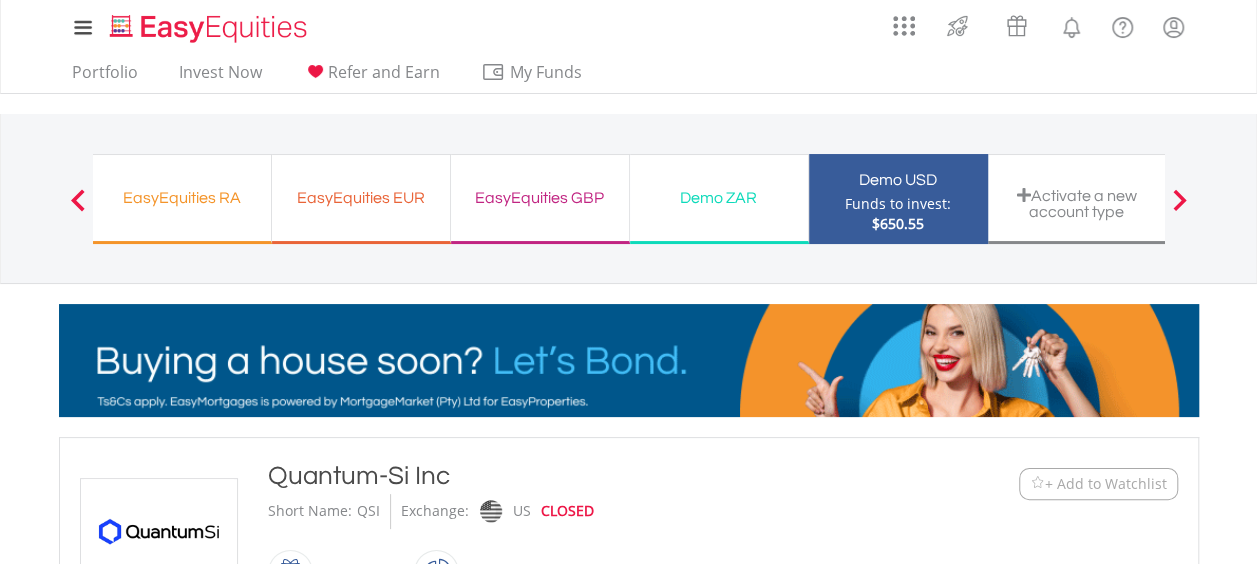 click on "$650.55" at bounding box center (898, 223) 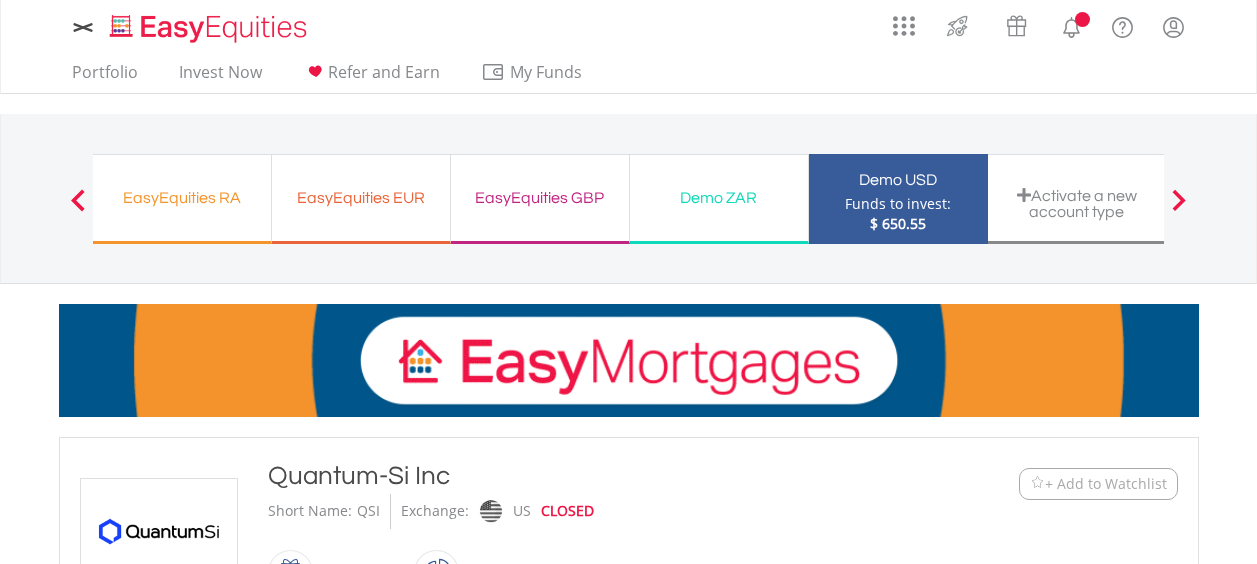 scroll, scrollTop: 0, scrollLeft: 0, axis: both 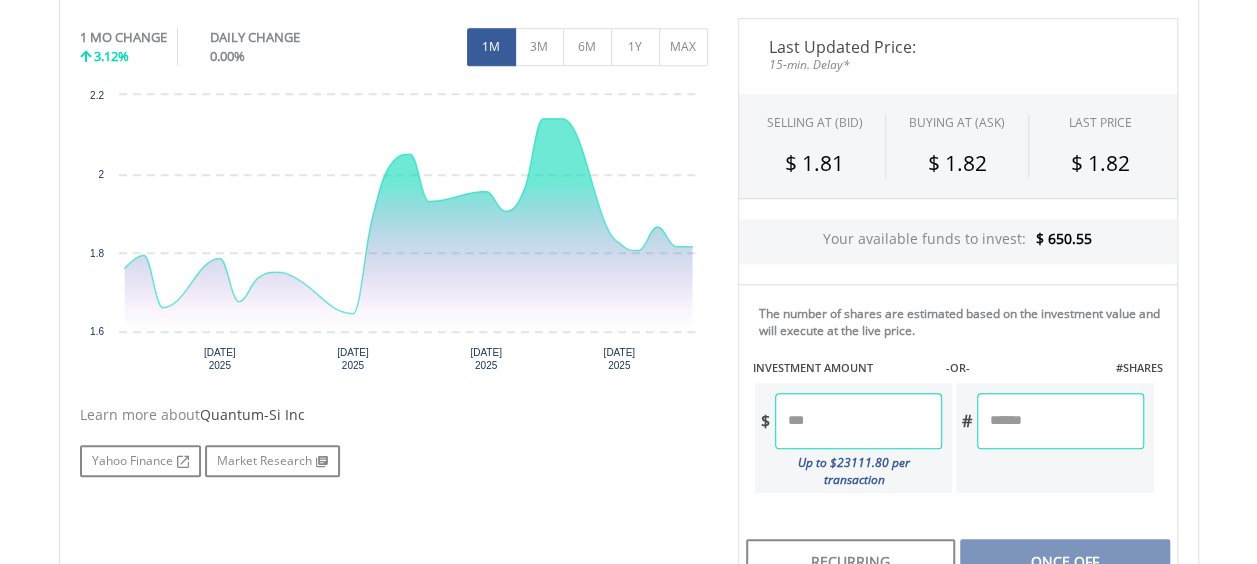click at bounding box center (858, 421) 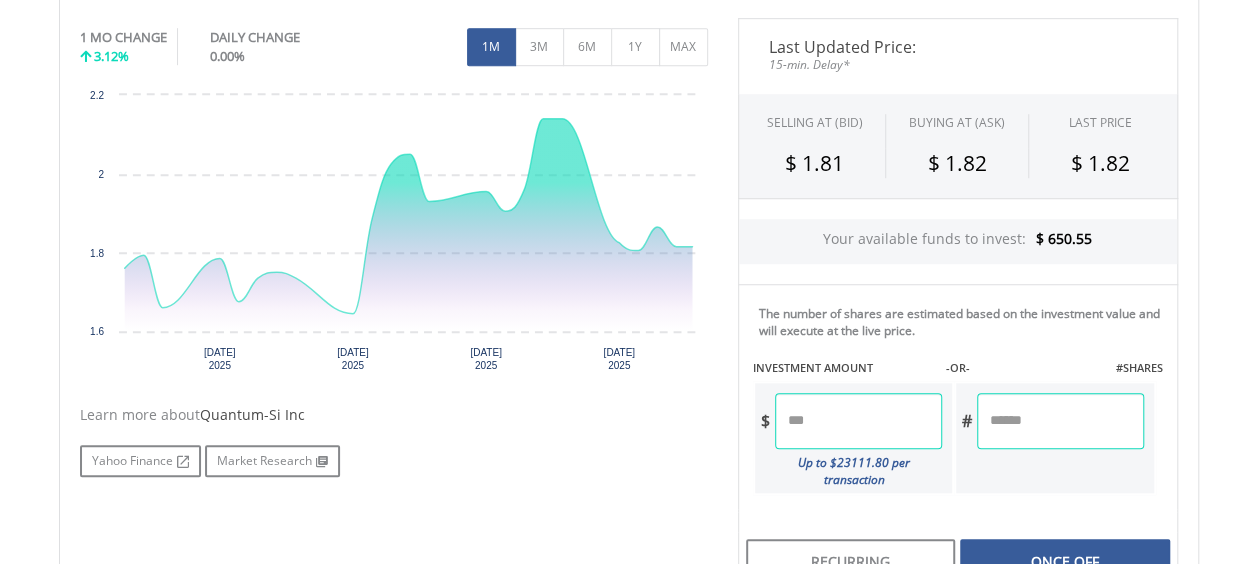 click on "Last Updated Price:
15-min. Delay*
SELLING AT (BID)
BUYING AT                     (ASK)
LAST PRICE
$ 1.81
$ 1.82
$ 1.82
Your available funds to invest:  $ 650.55
-OR- $" at bounding box center (958, 420) 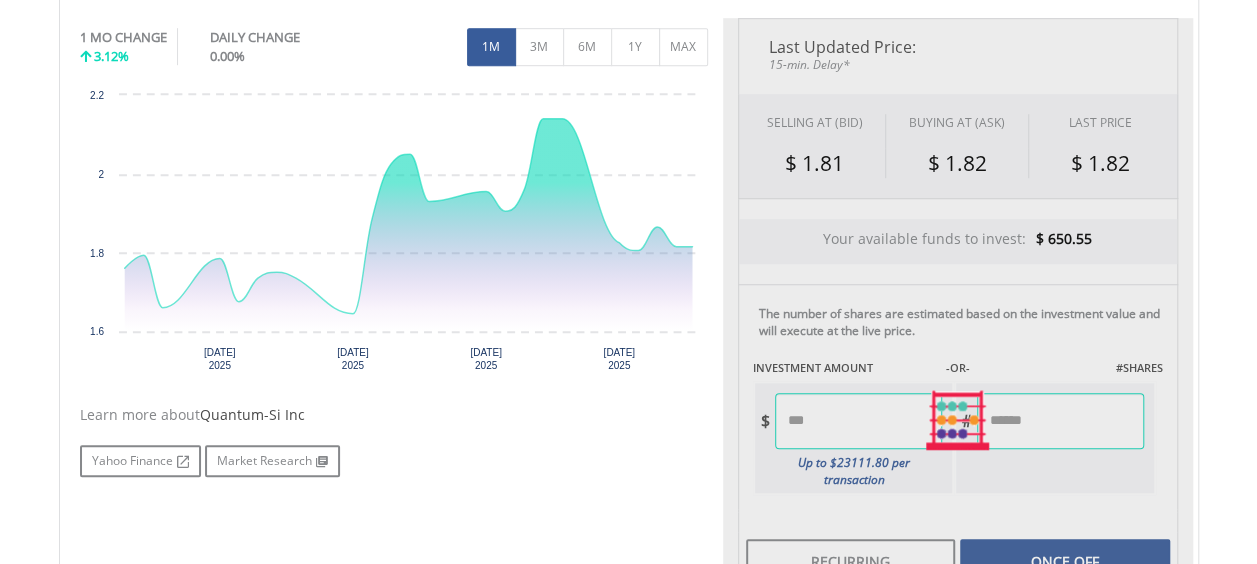 type on "*****" 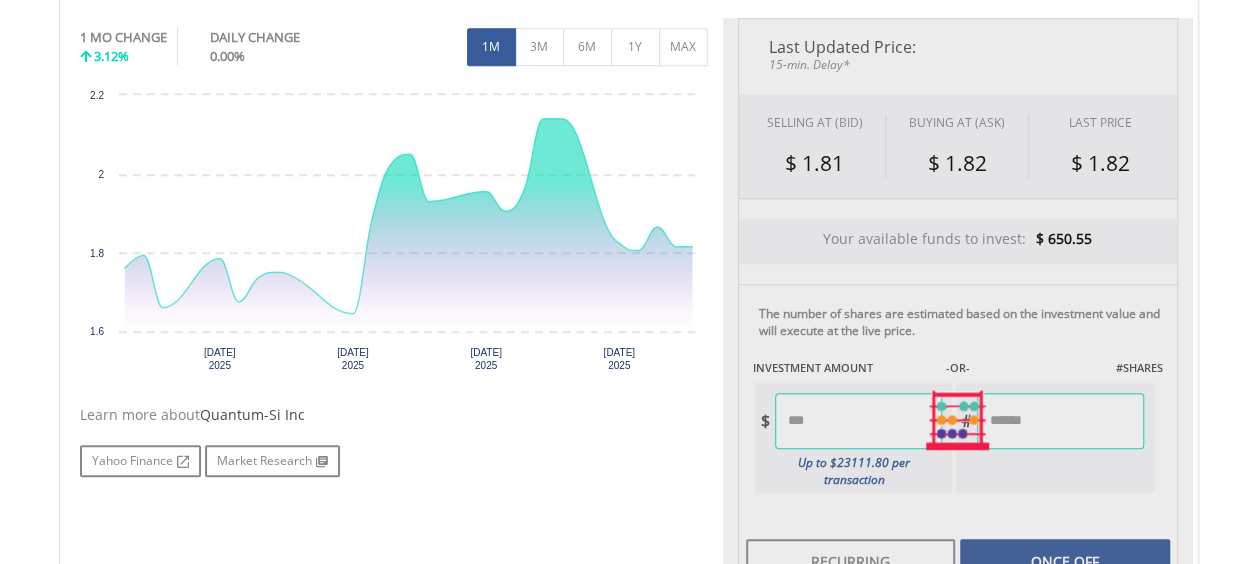 type on "*******" 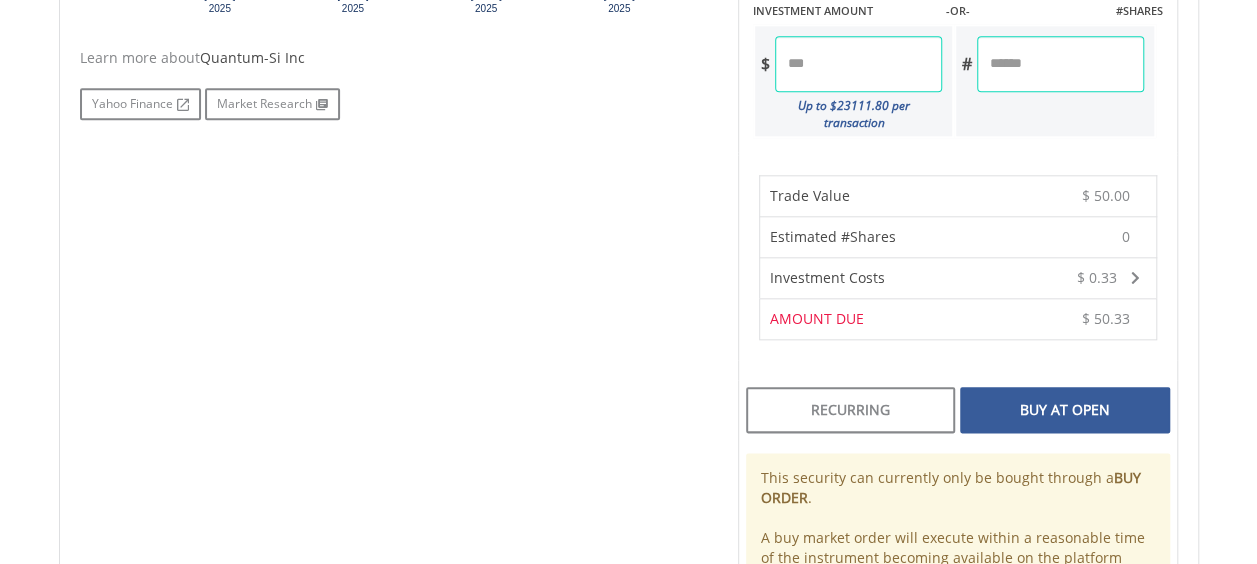 scroll, scrollTop: 987, scrollLeft: 0, axis: vertical 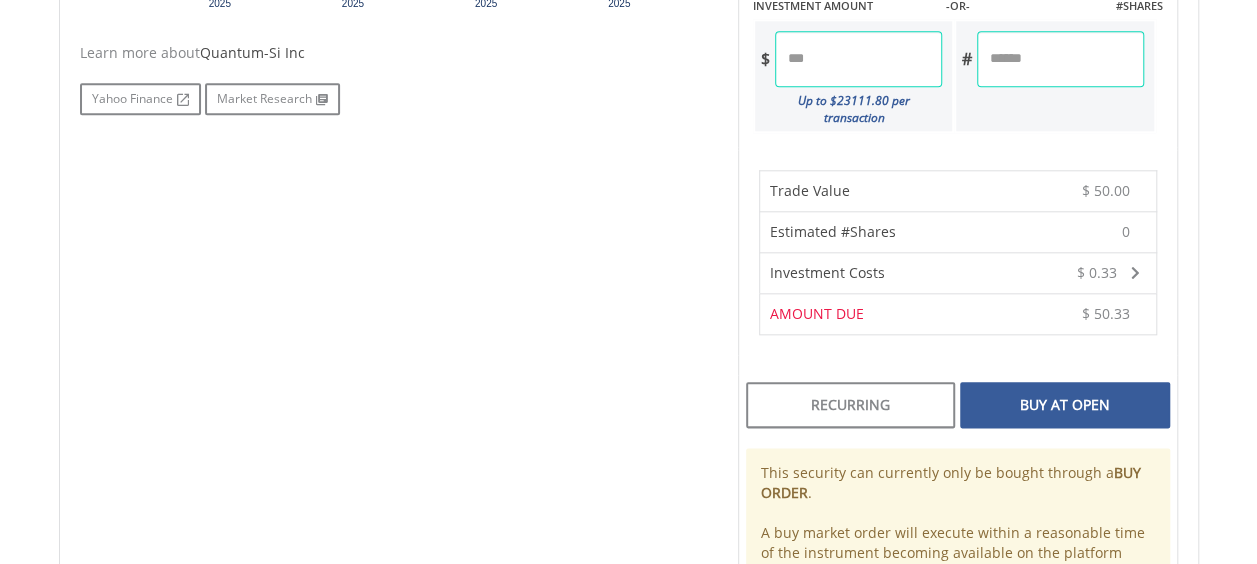 click on "Buy At Open" at bounding box center (1064, 405) 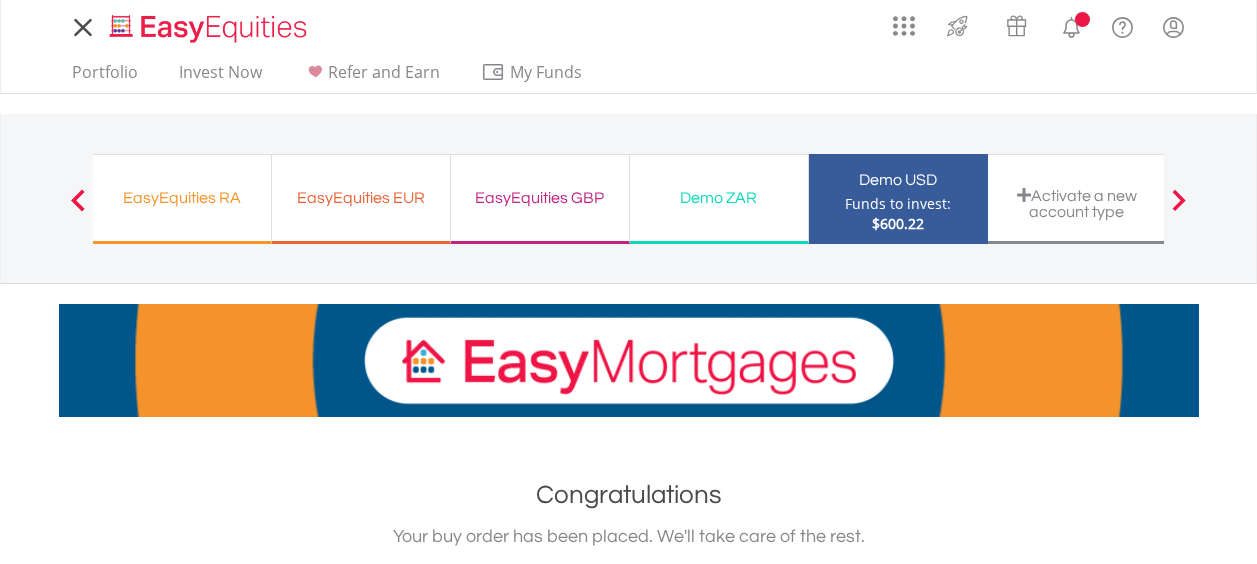 scroll, scrollTop: 0, scrollLeft: 0, axis: both 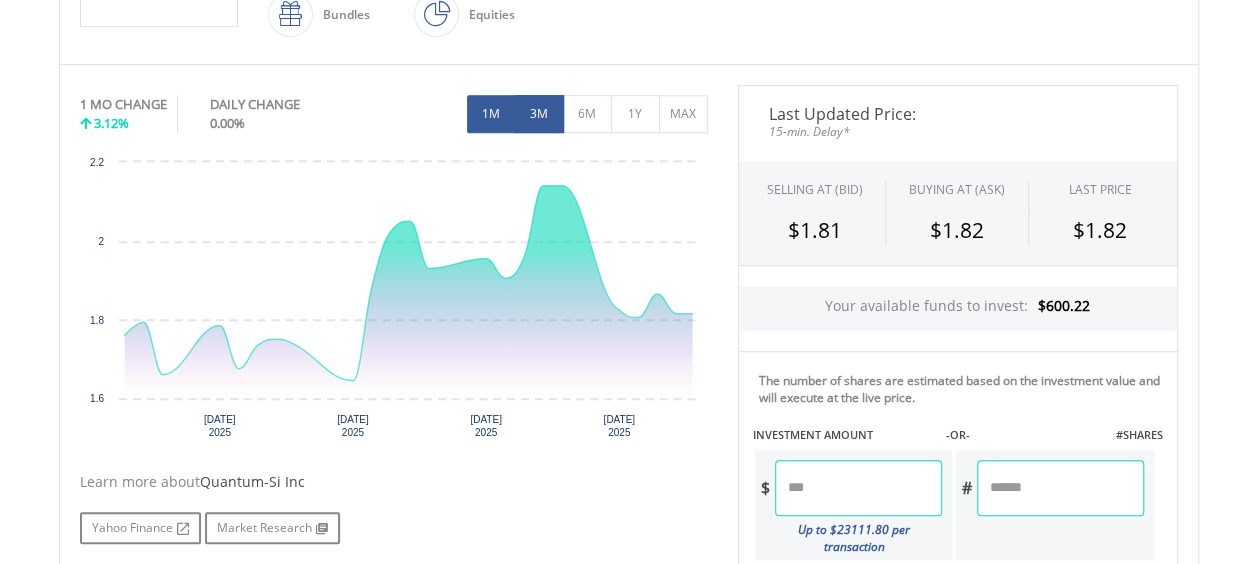 click on "3M" at bounding box center (539, 114) 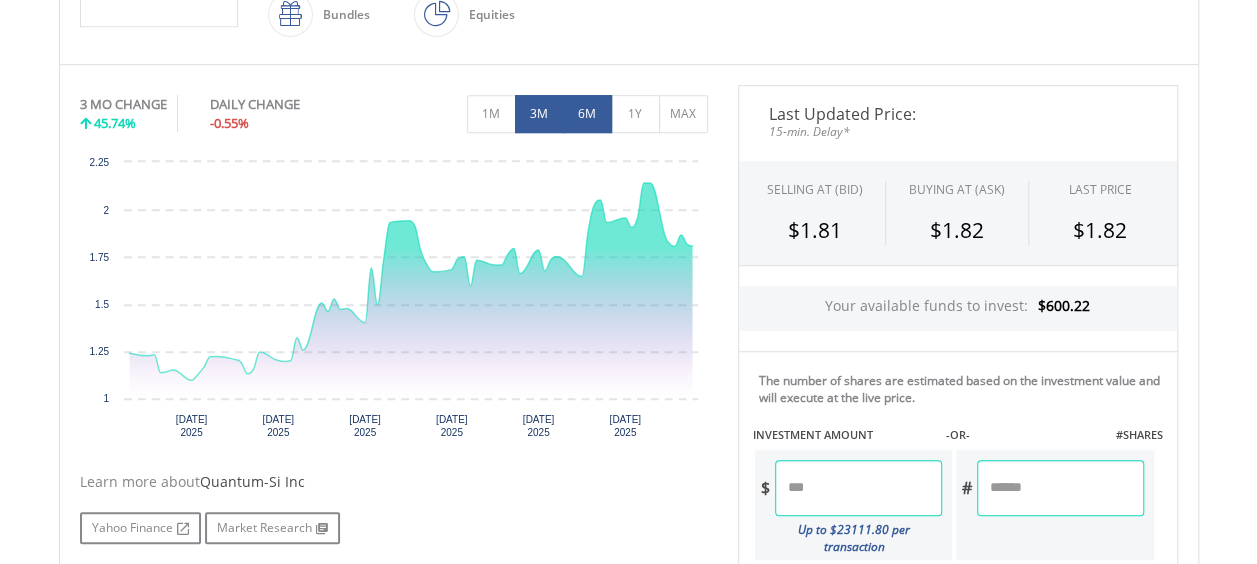 click on "6M" at bounding box center (587, 114) 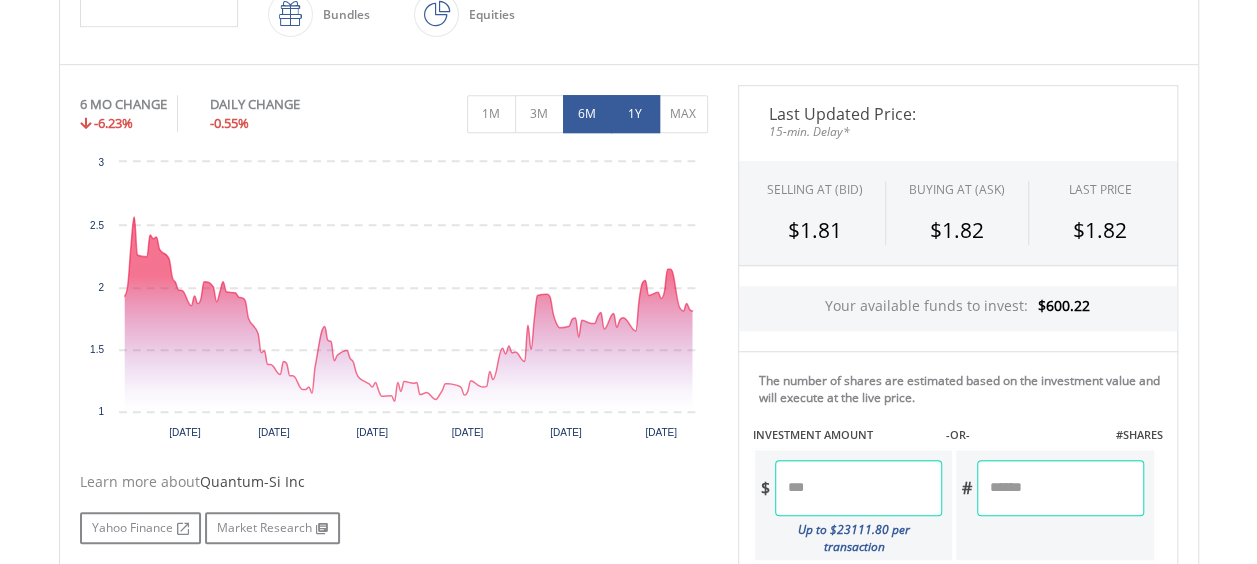 click on "1Y" at bounding box center (635, 114) 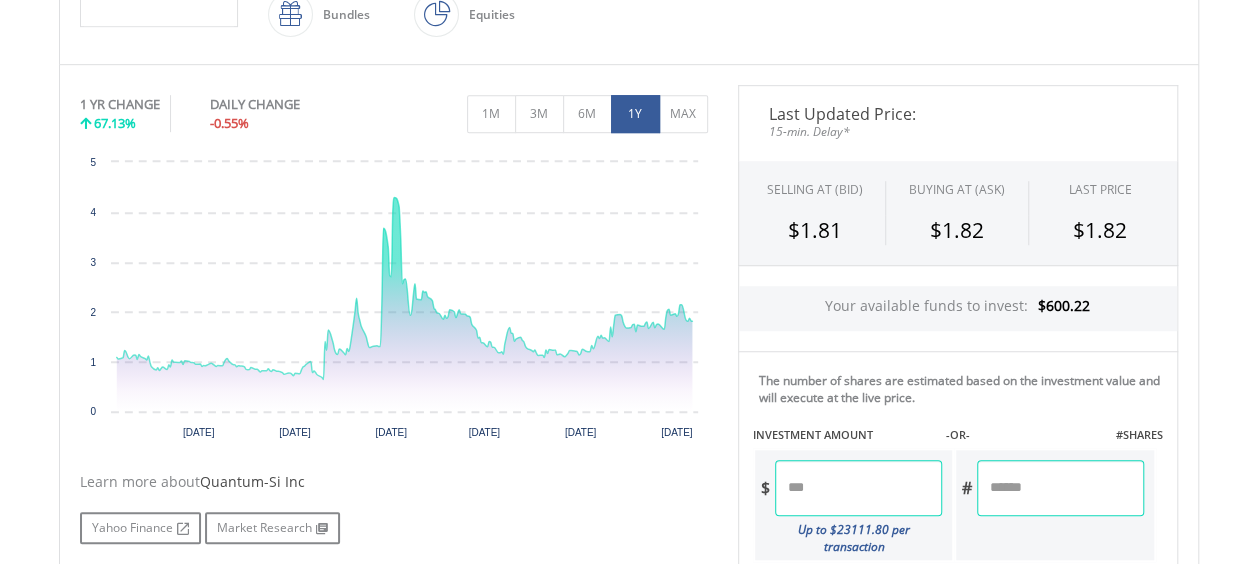 click on "1Y" at bounding box center [635, 114] 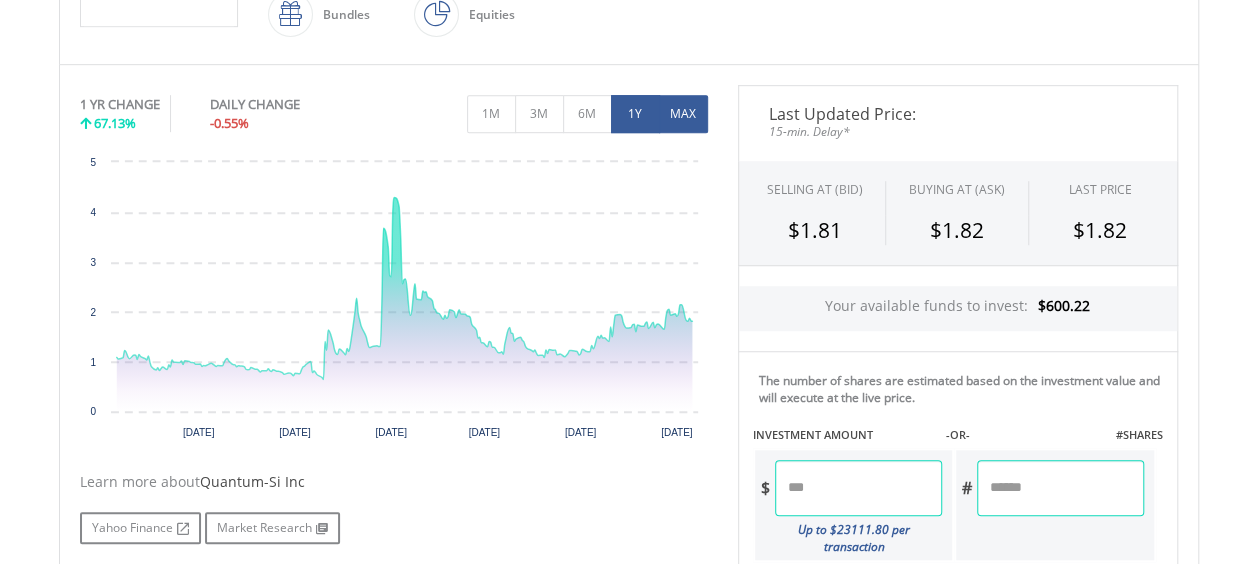 click on "MAX" at bounding box center (683, 114) 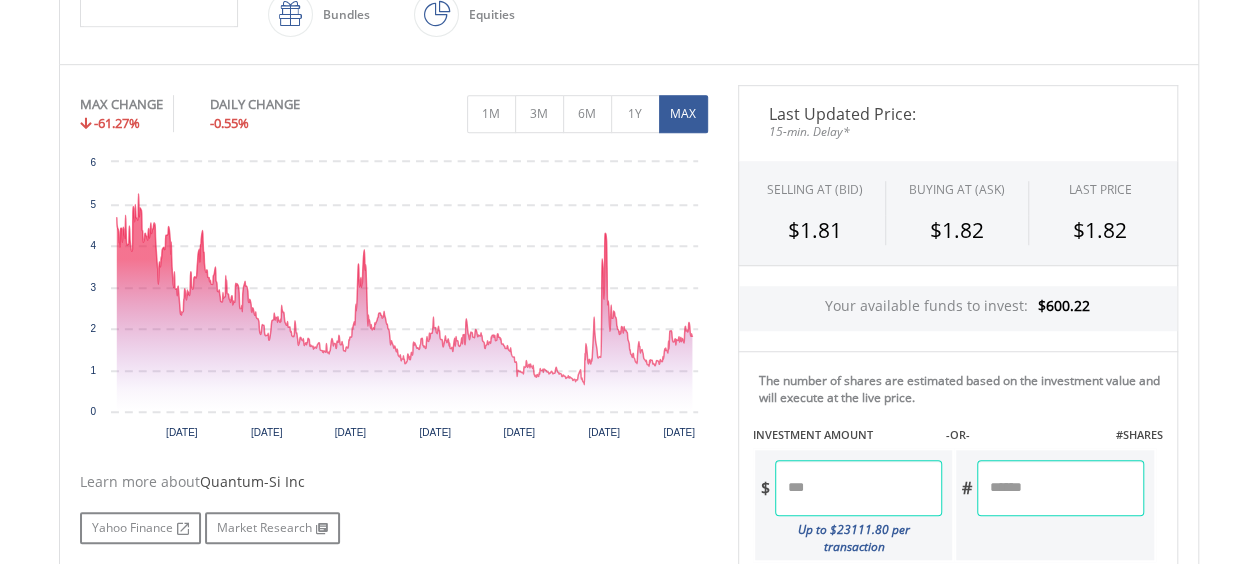 scroll, scrollTop: 0, scrollLeft: 0, axis: both 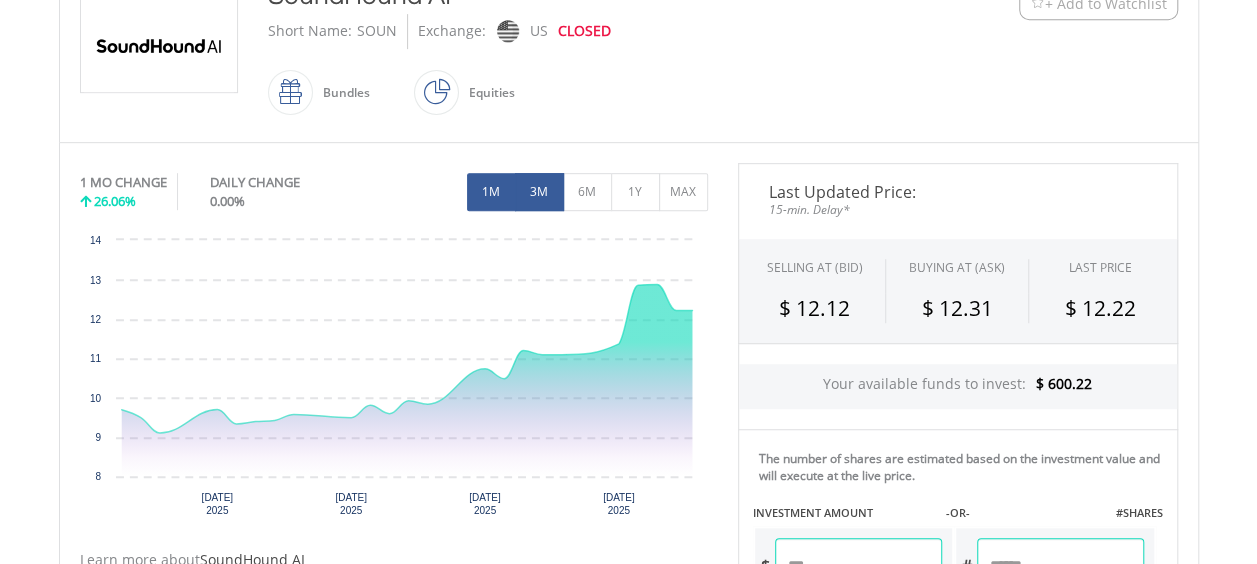 click on "3M" at bounding box center (539, 192) 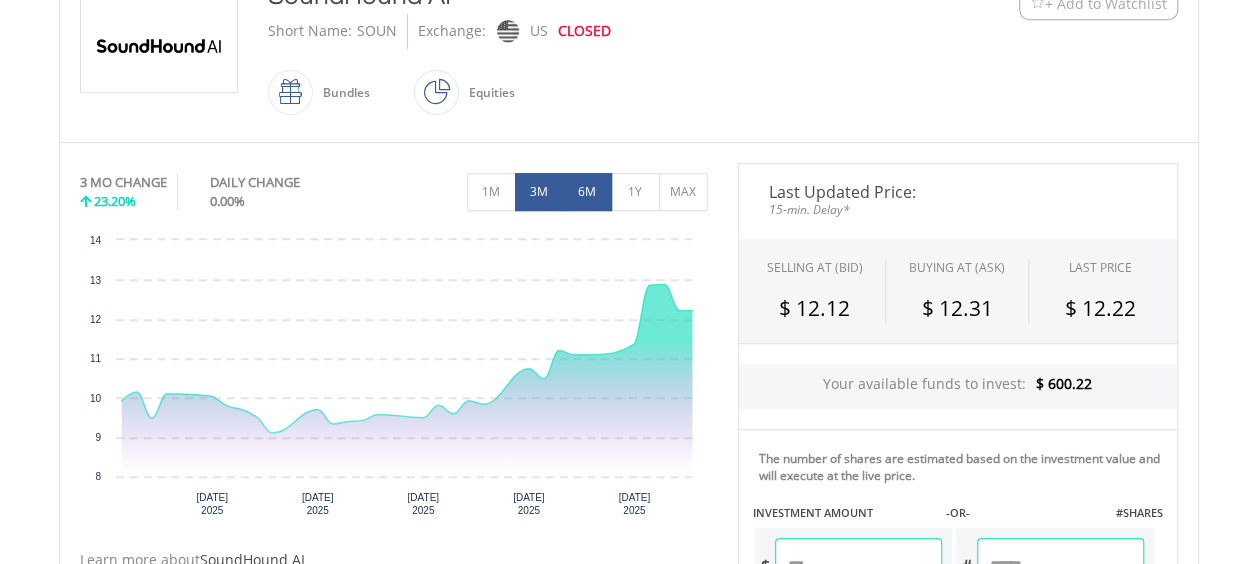 click on "6M" at bounding box center (587, 192) 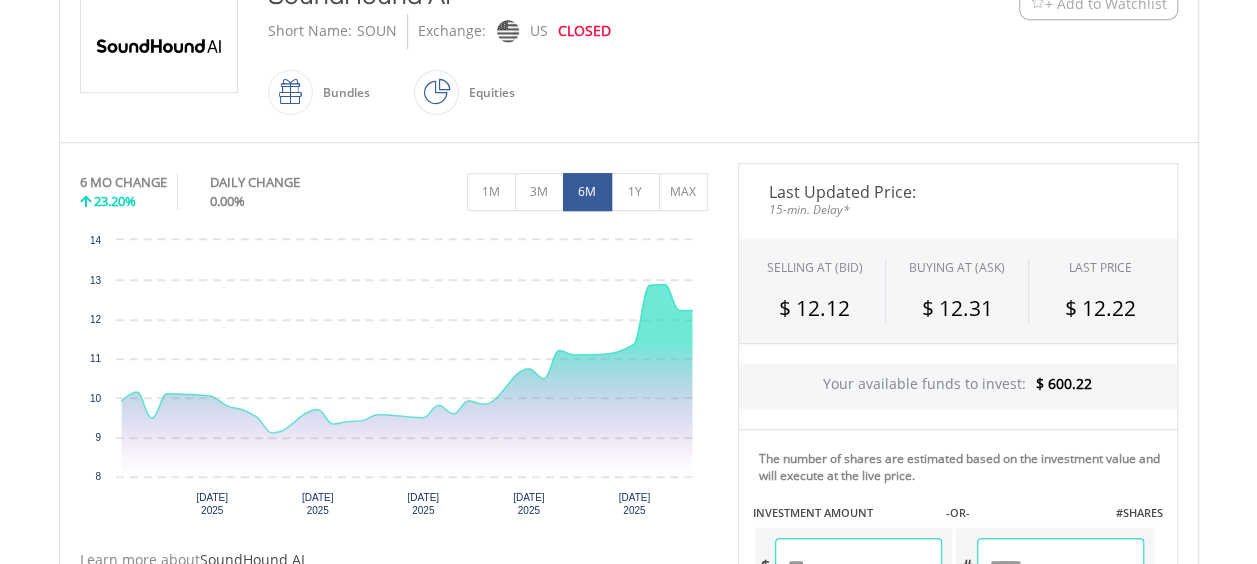 click on "6M" at bounding box center [587, 192] 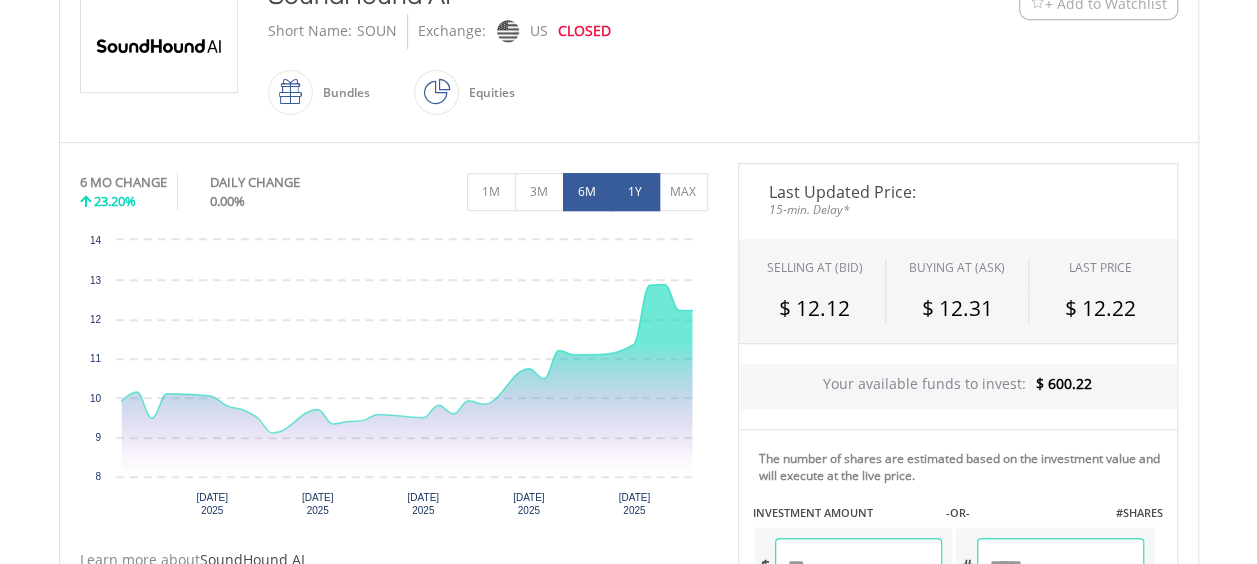 click on "1Y" at bounding box center [635, 192] 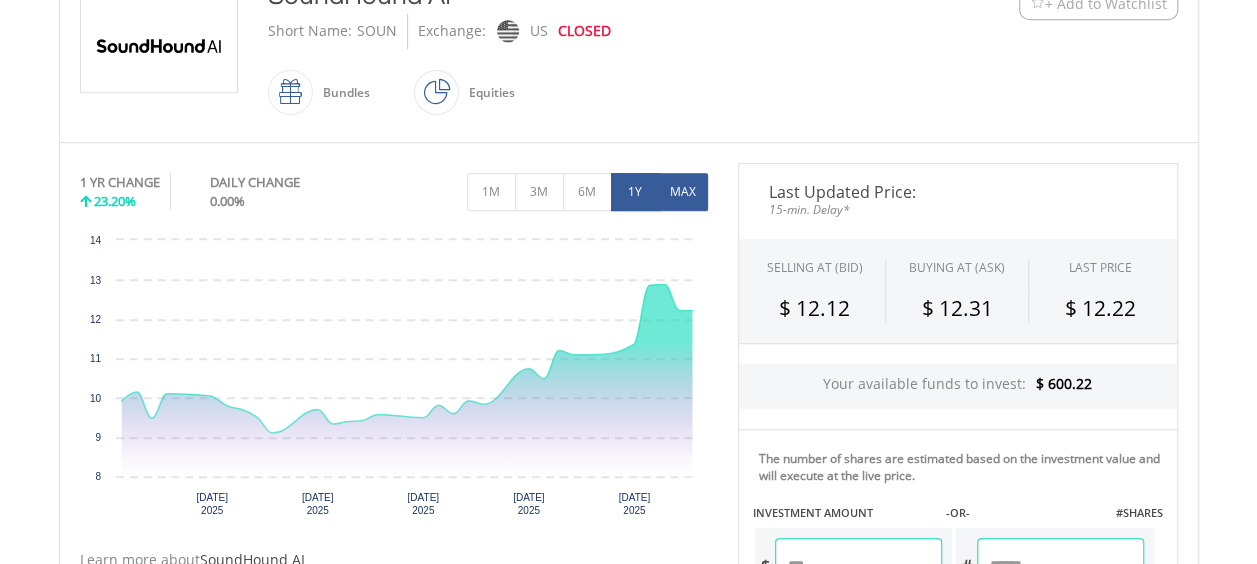 click on "MAX" at bounding box center (683, 192) 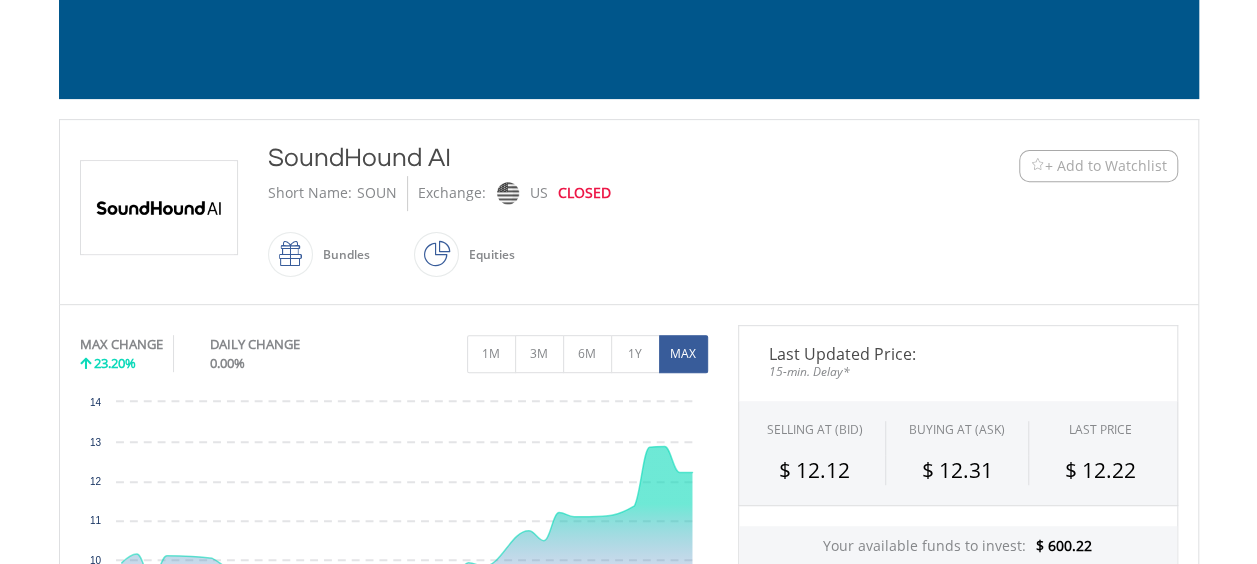 scroll, scrollTop: 320, scrollLeft: 0, axis: vertical 